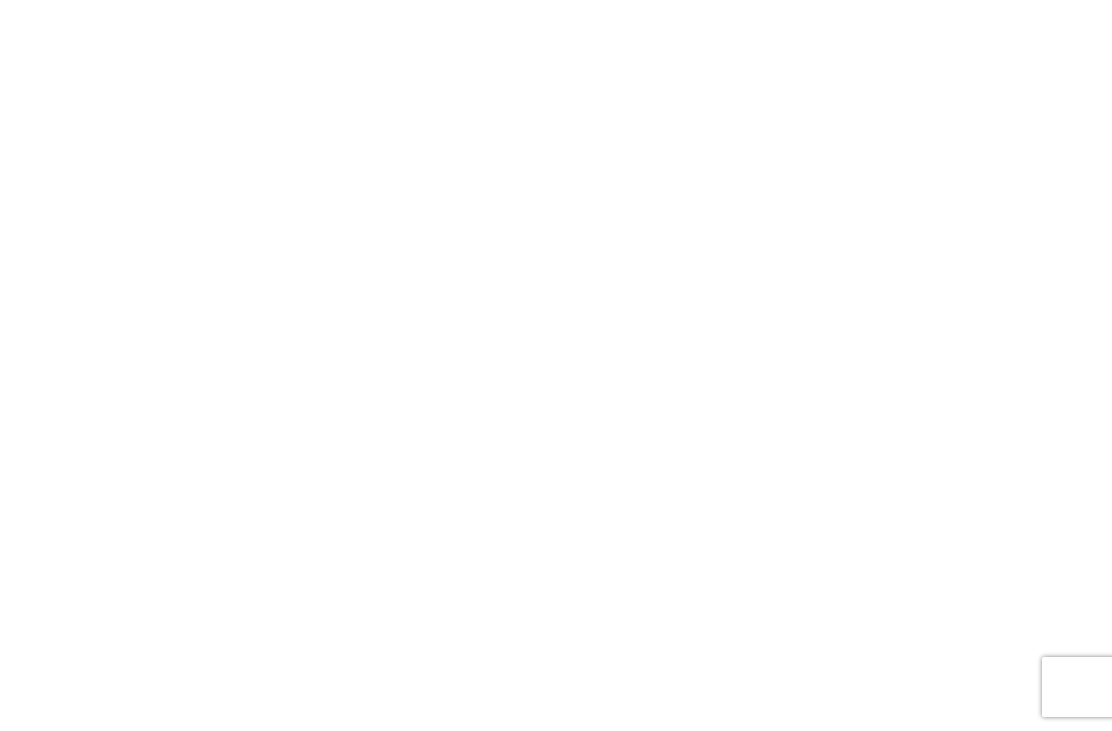 scroll, scrollTop: 0, scrollLeft: 0, axis: both 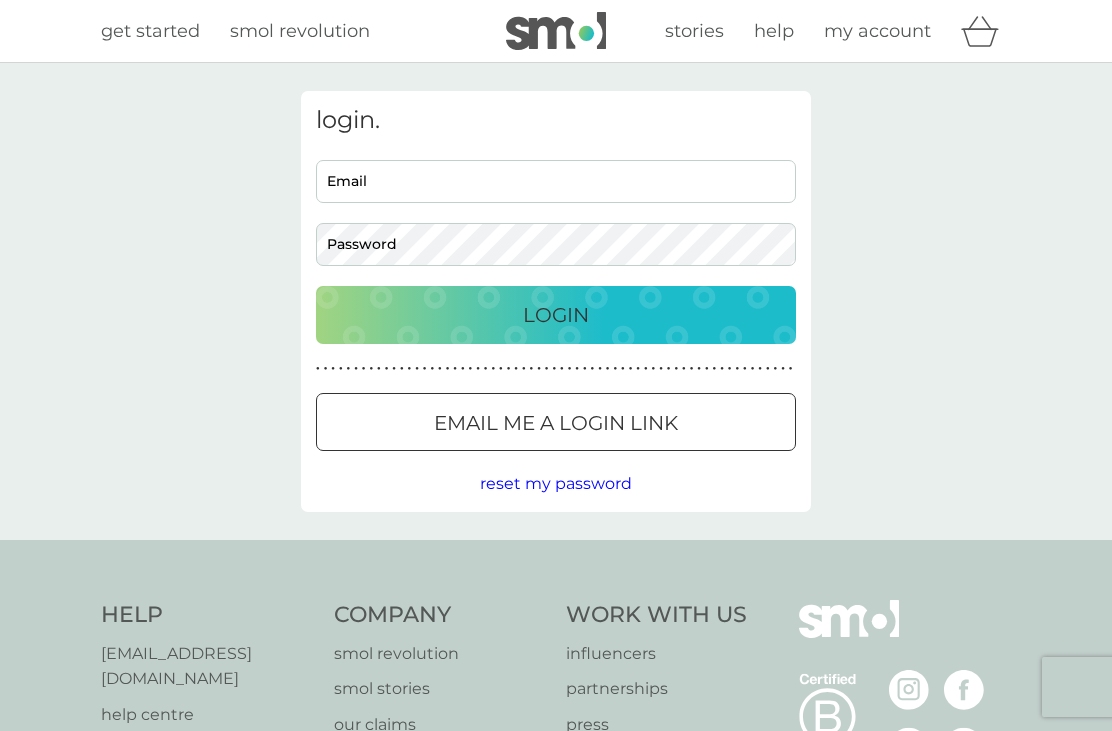 click on "Email" at bounding box center (556, 181) 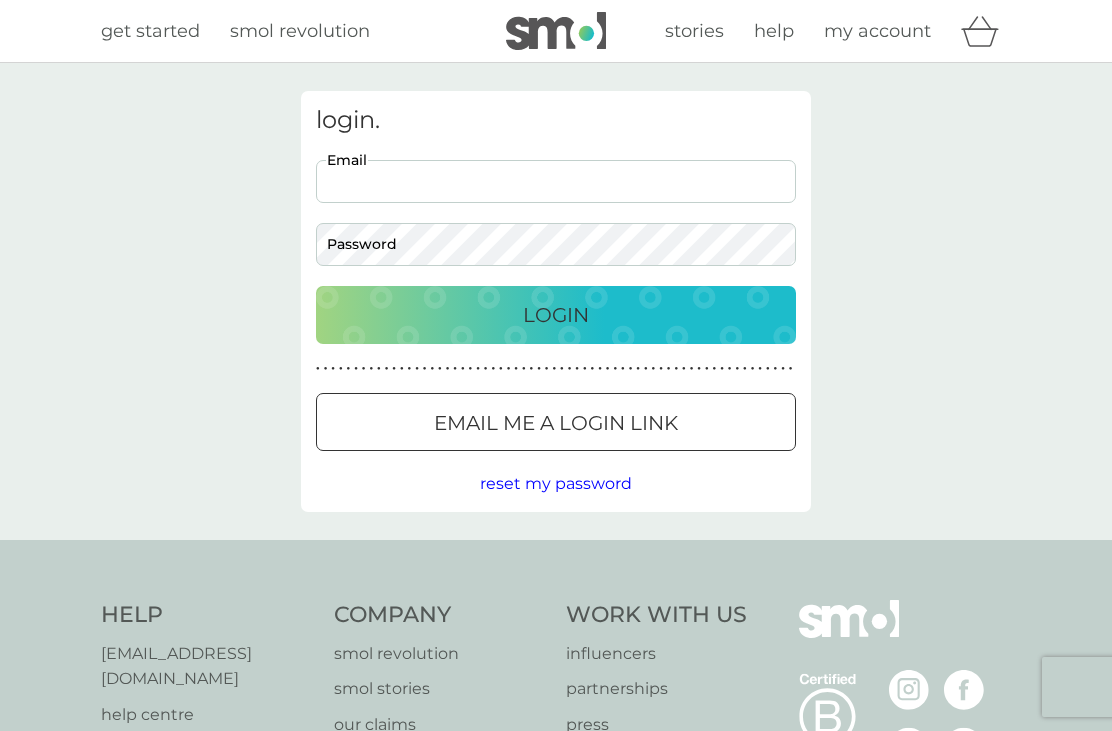 type on "lornatresidder@icloud.com" 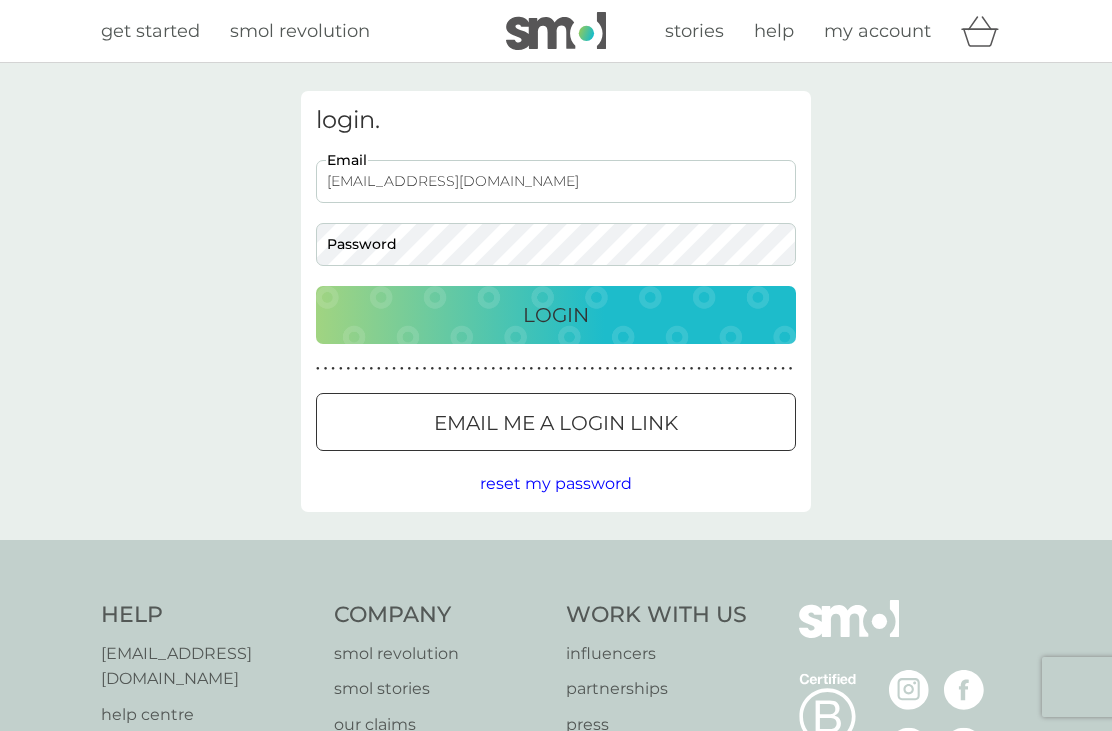 click on "Login" at bounding box center [556, 315] 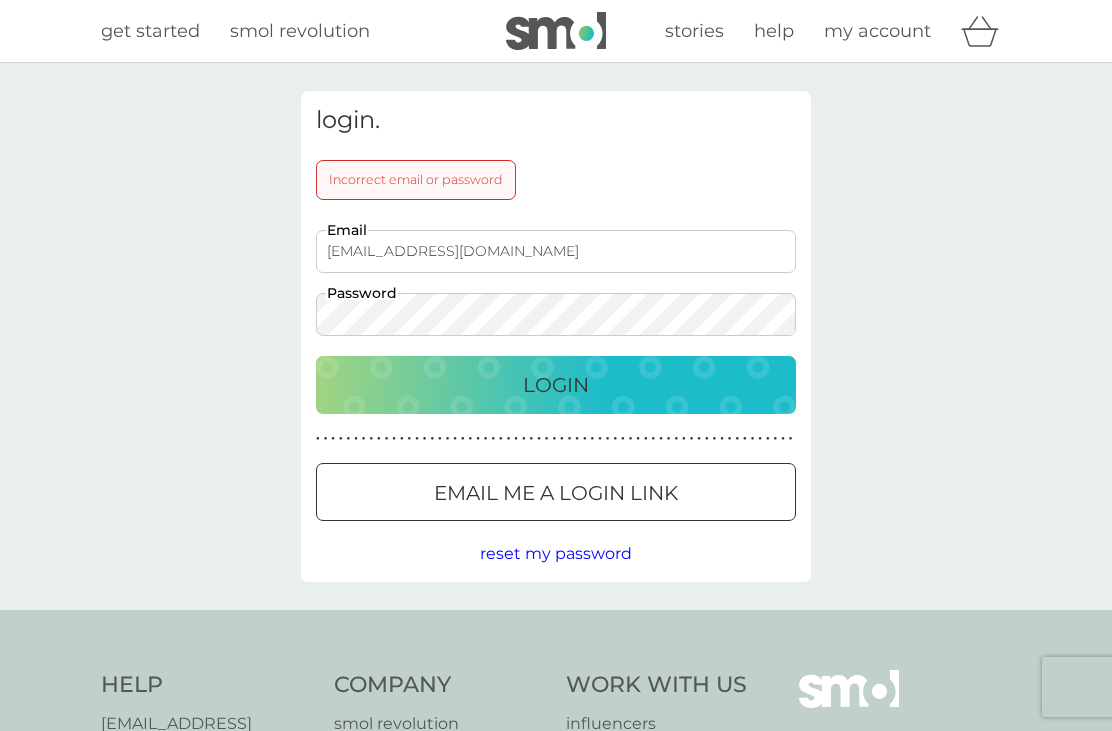 click on "Email me a login link" at bounding box center (556, 493) 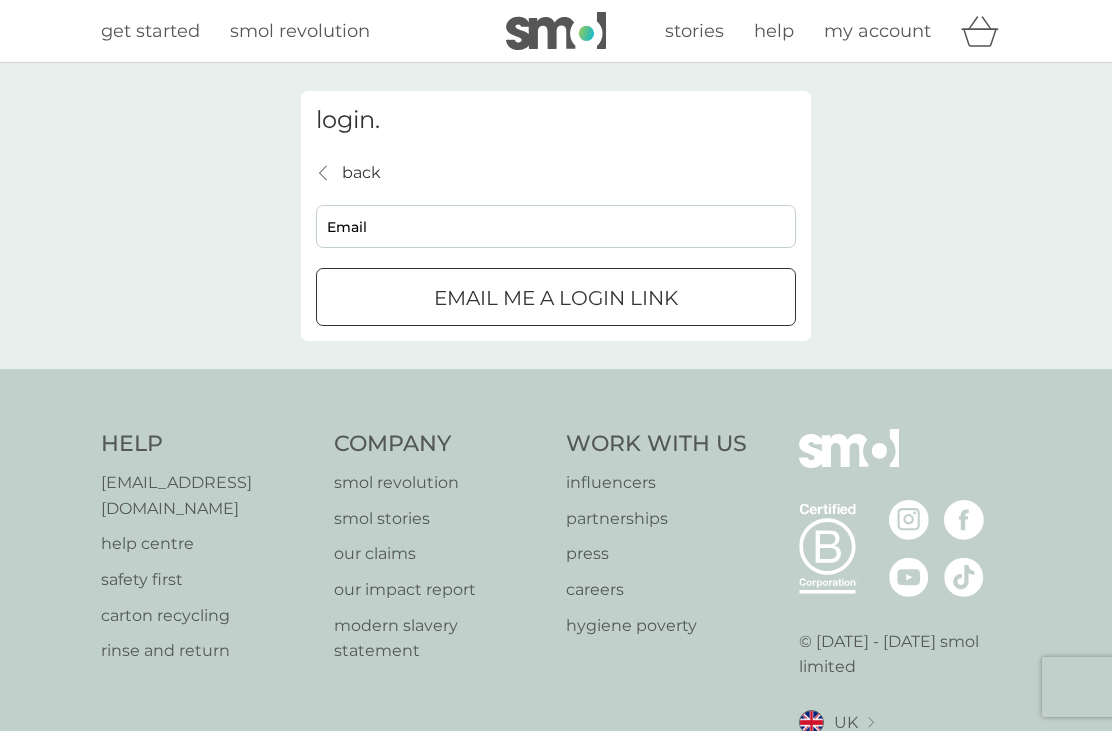 click on "Email me a login link" at bounding box center (556, 298) 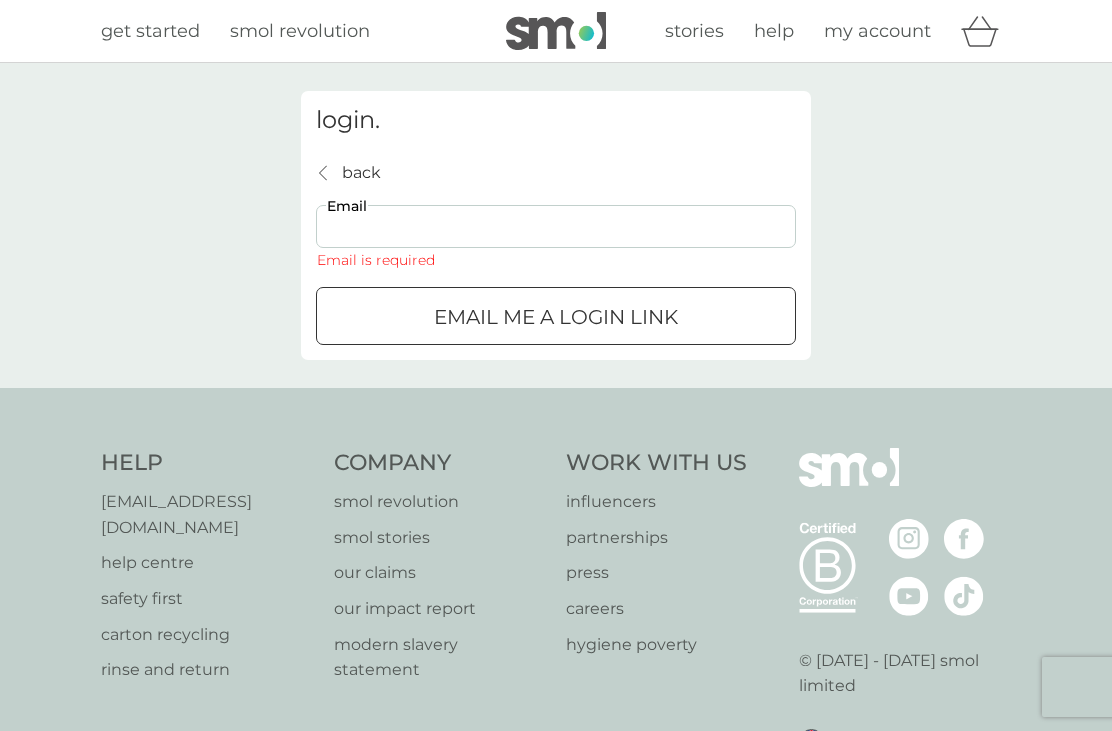 click on "Email" at bounding box center (556, 226) 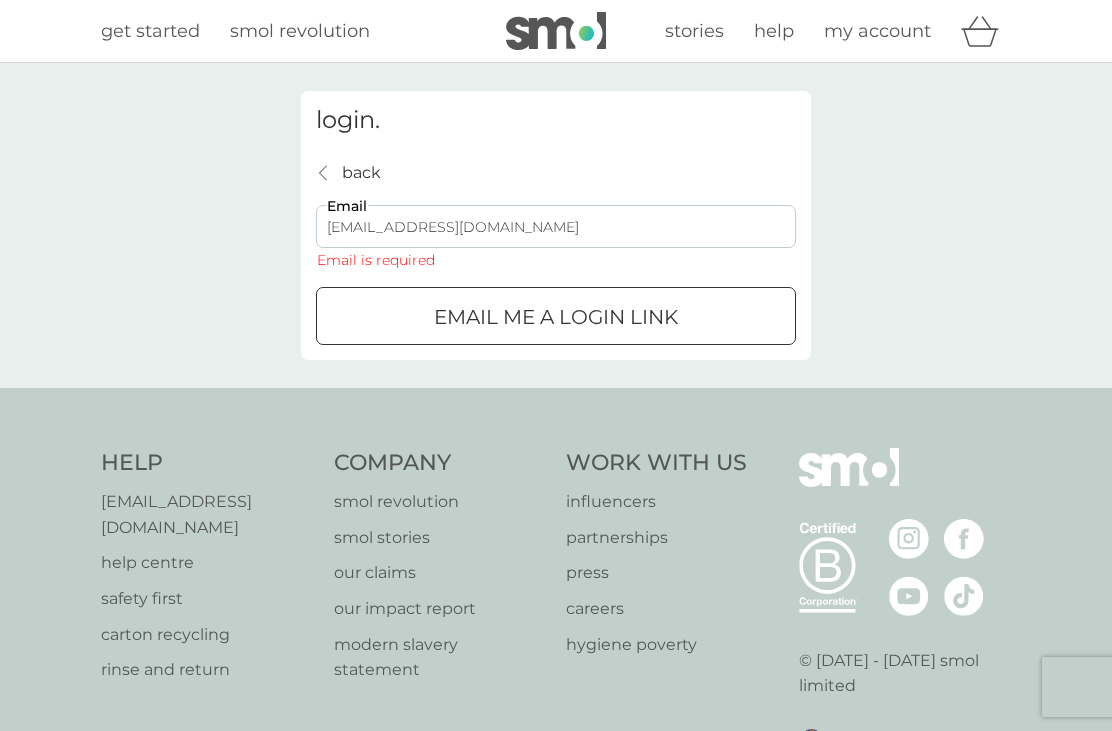 click on "Email me a login link" at bounding box center (556, 316) 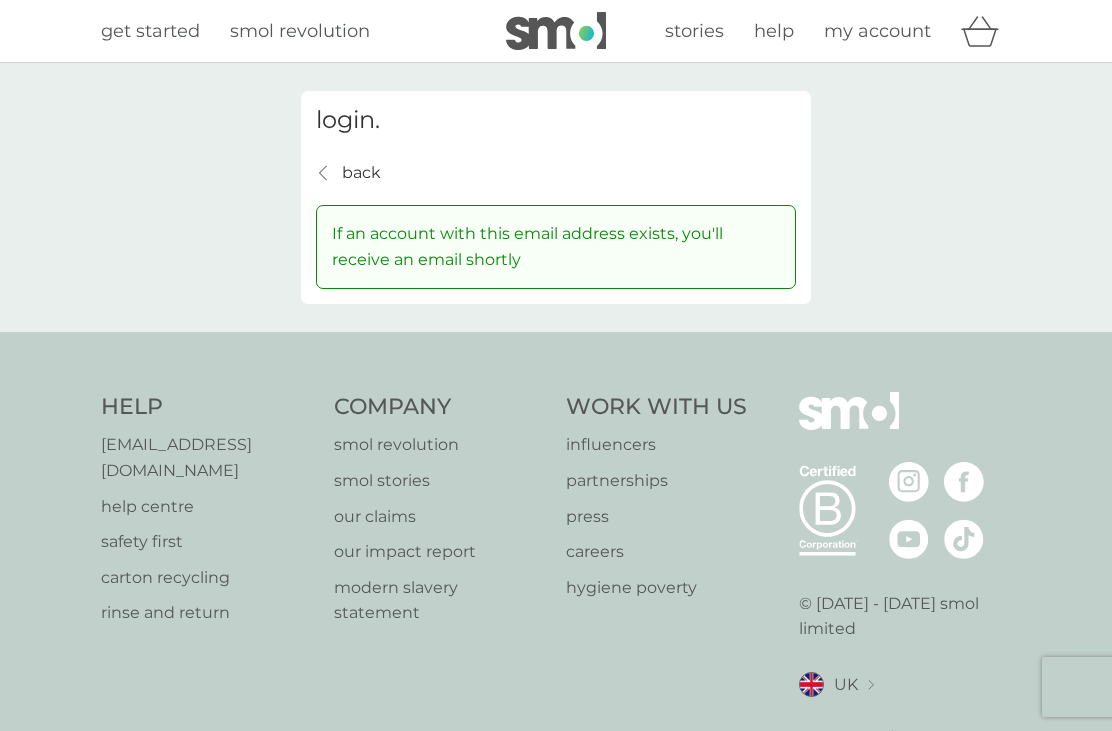 click on "back back" at bounding box center [348, 173] 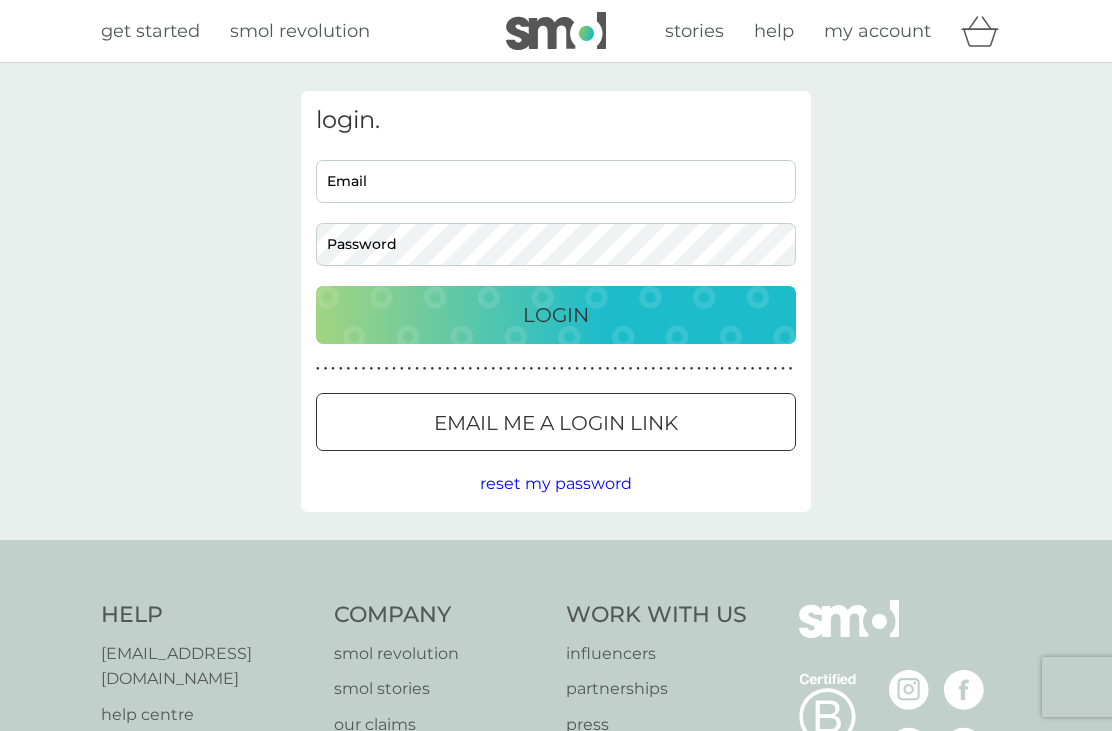 click on "Email" at bounding box center [556, 181] 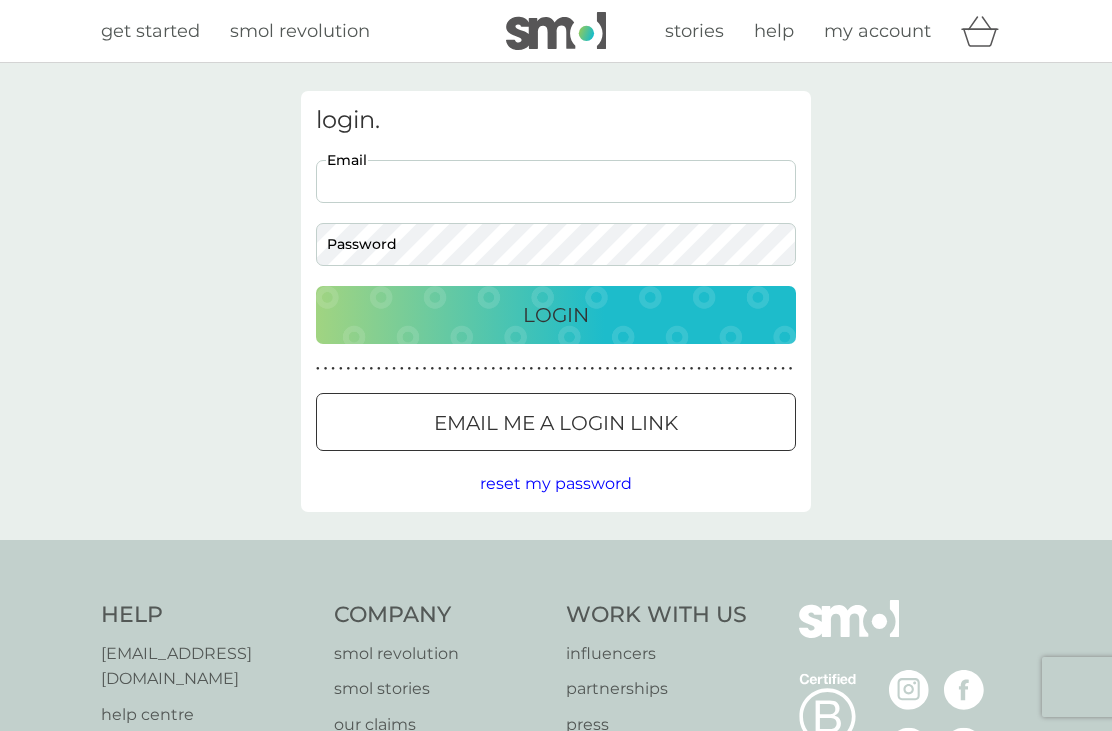 type on "lornatresidder@icloud.com" 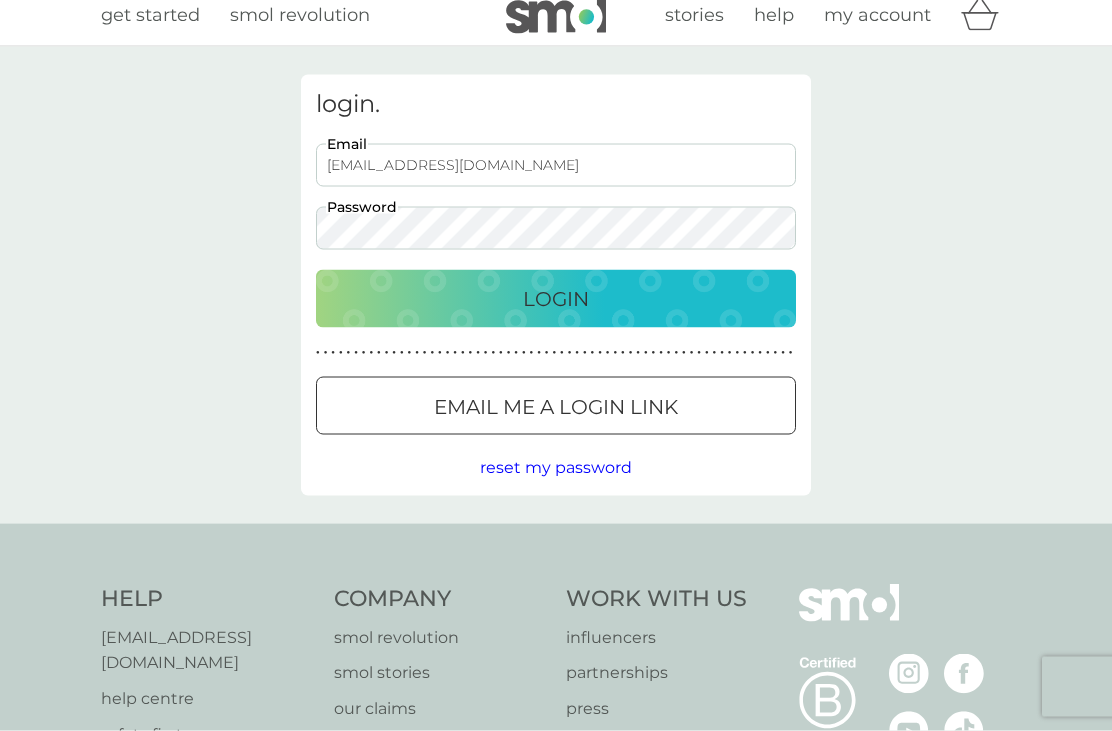 scroll, scrollTop: 0, scrollLeft: 0, axis: both 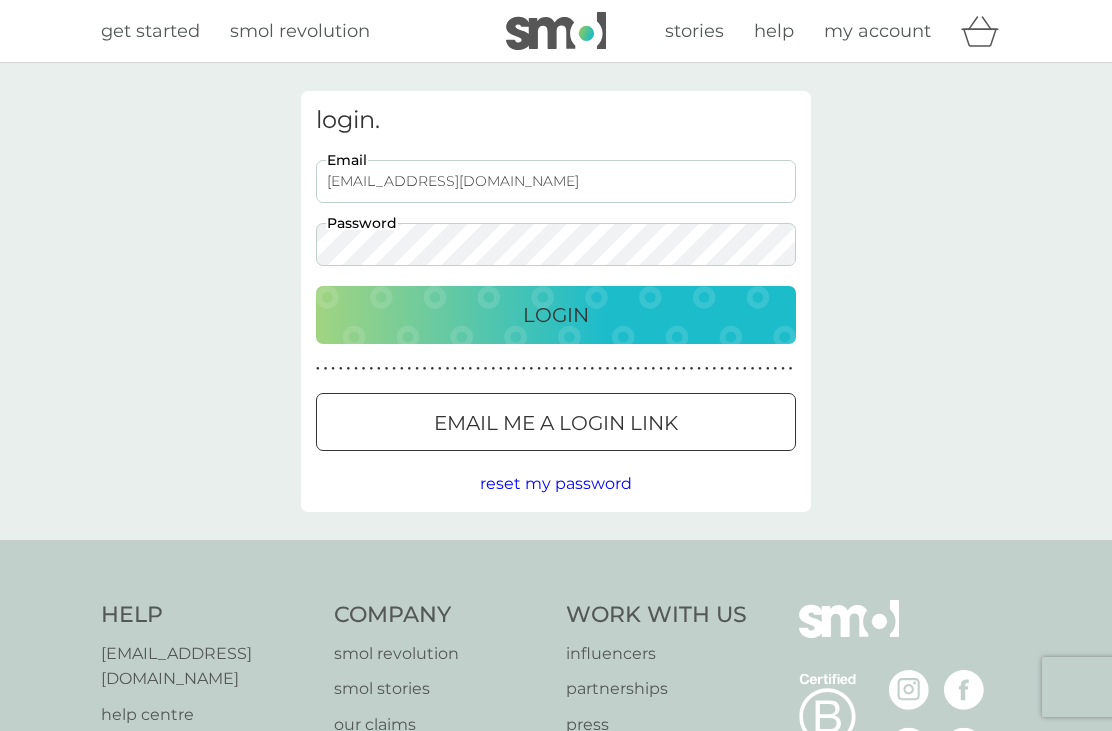 click on "Login" at bounding box center [556, 315] 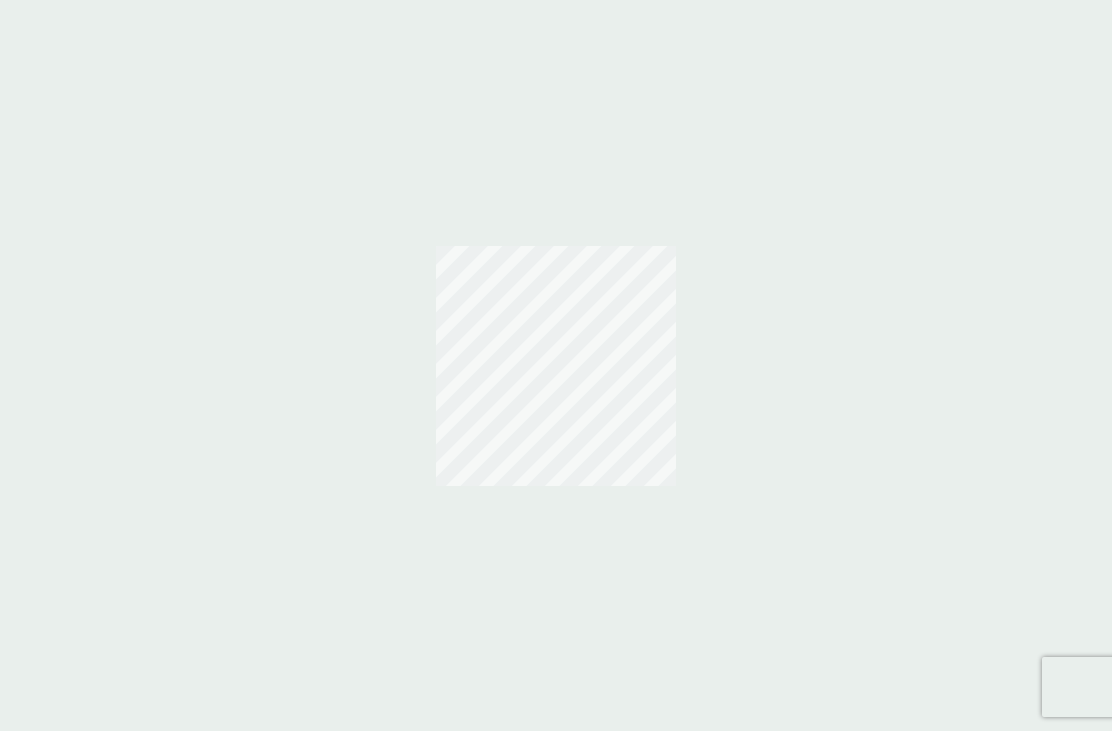 scroll, scrollTop: 0, scrollLeft: 0, axis: both 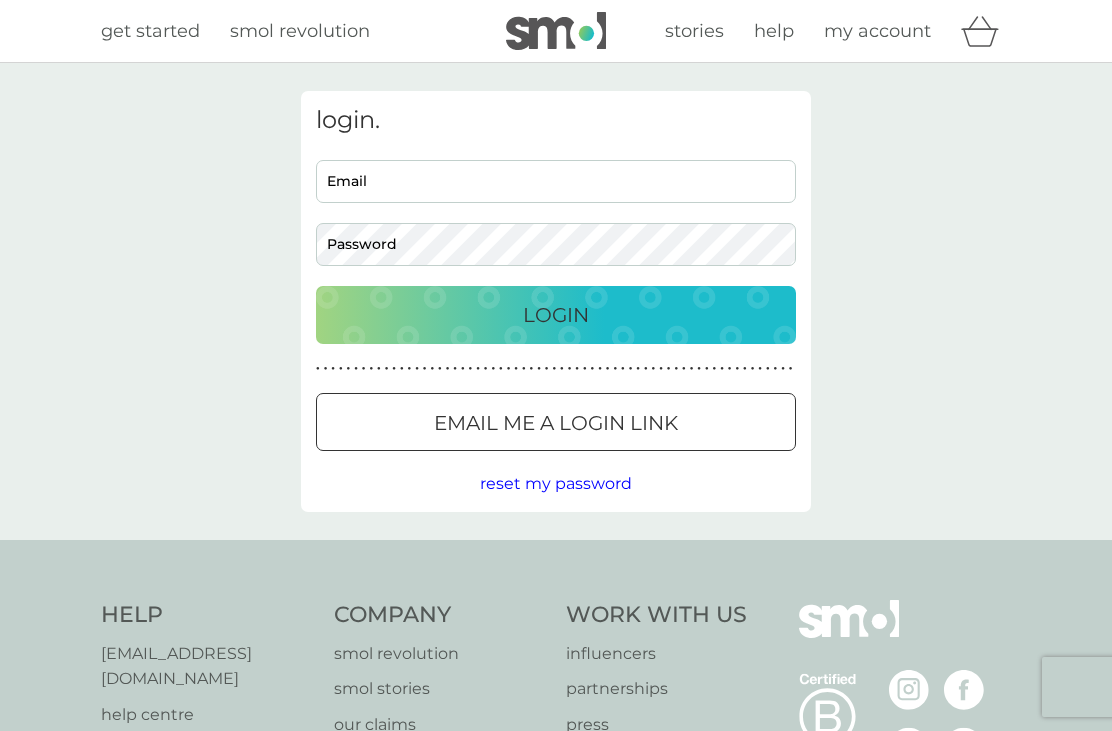 click on "my account" at bounding box center (877, 31) 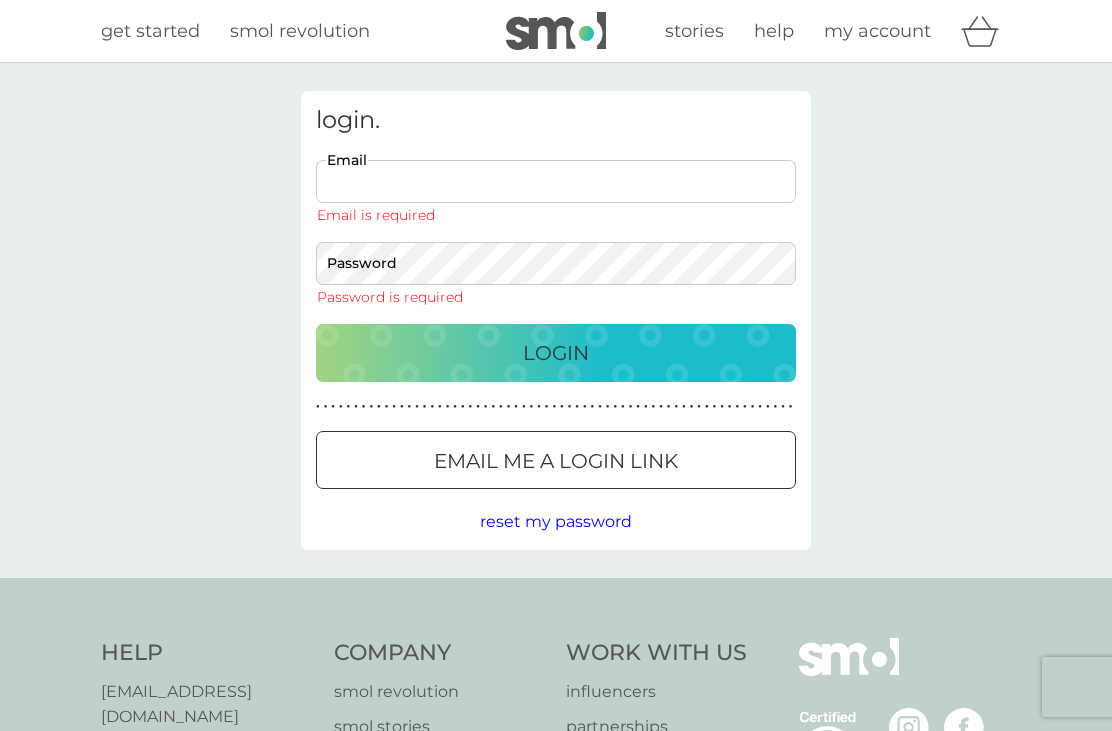 type on "lornatresidder@icloud.com" 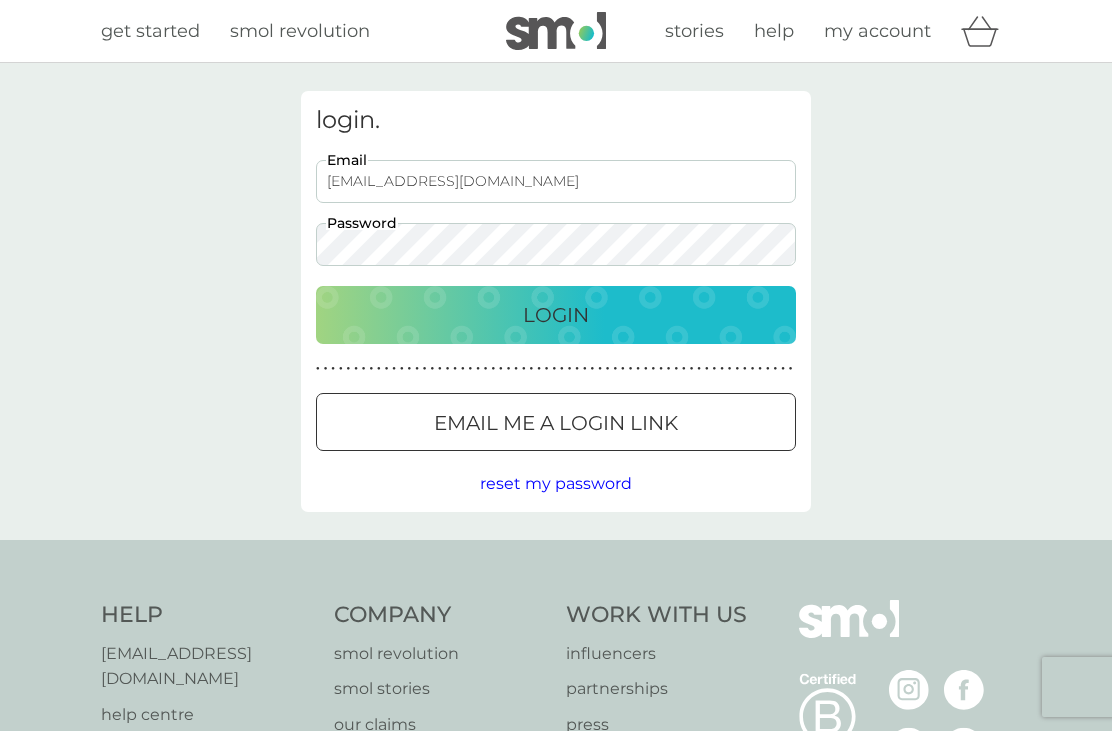 click on "my account" at bounding box center (877, 31) 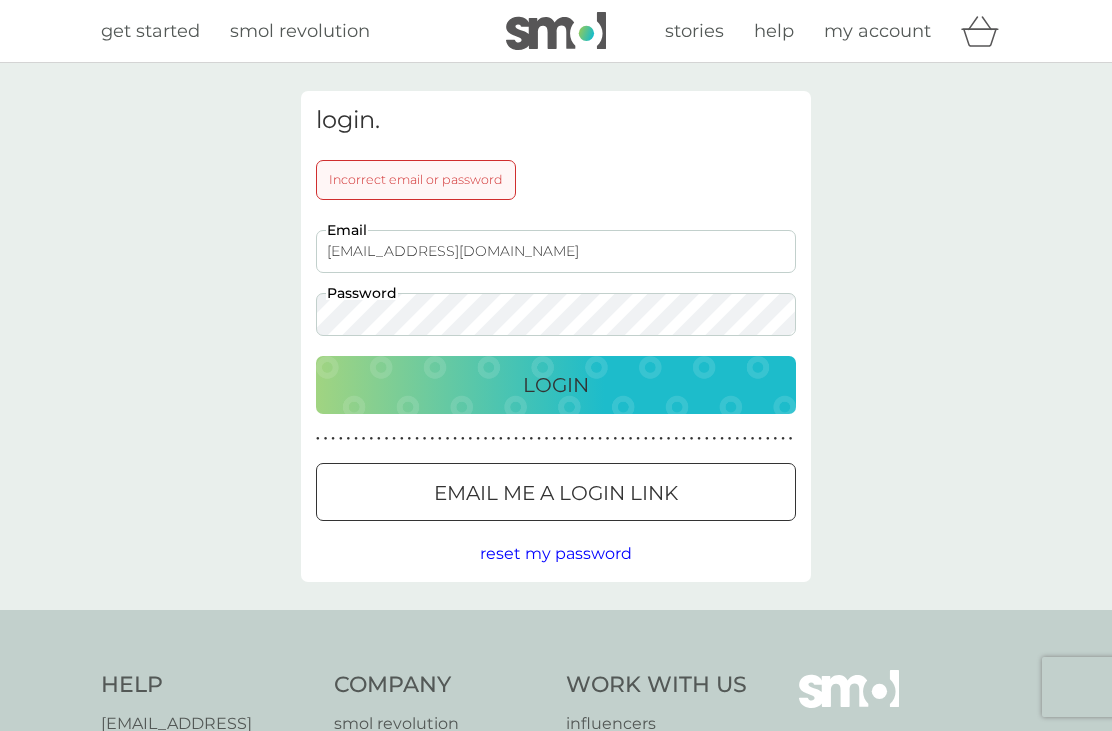 click on "Email me a login link" at bounding box center [556, 493] 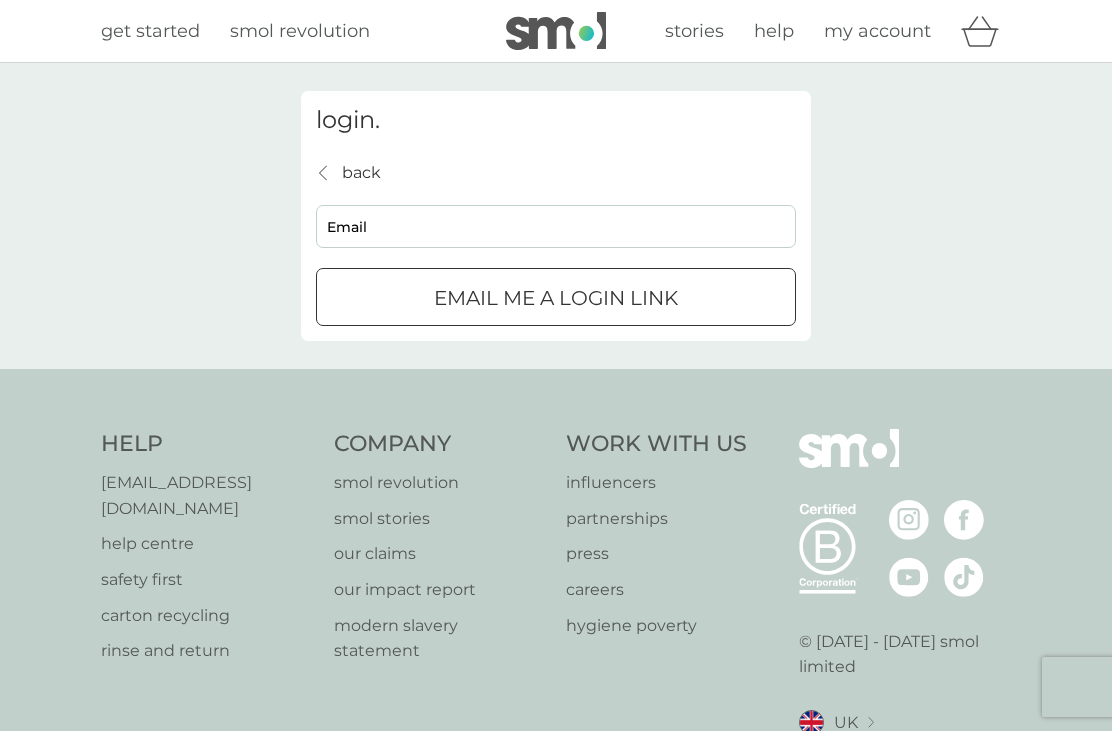 click on "Email" at bounding box center (556, 226) 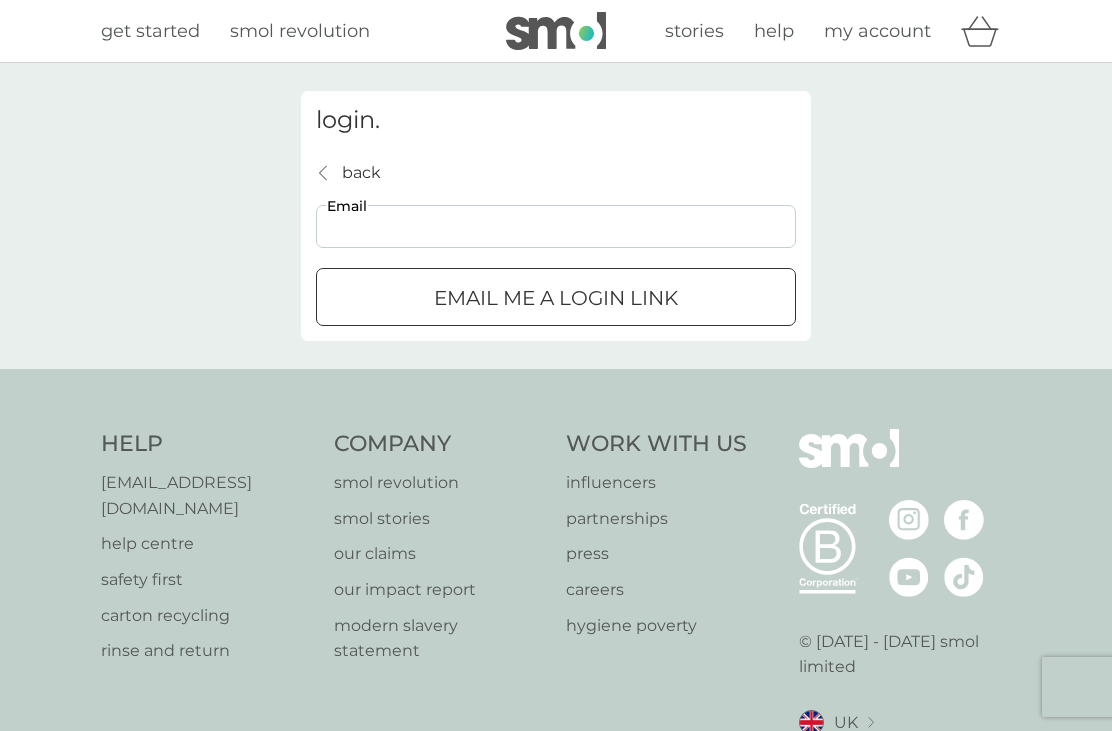 click on "Email" at bounding box center [556, 226] 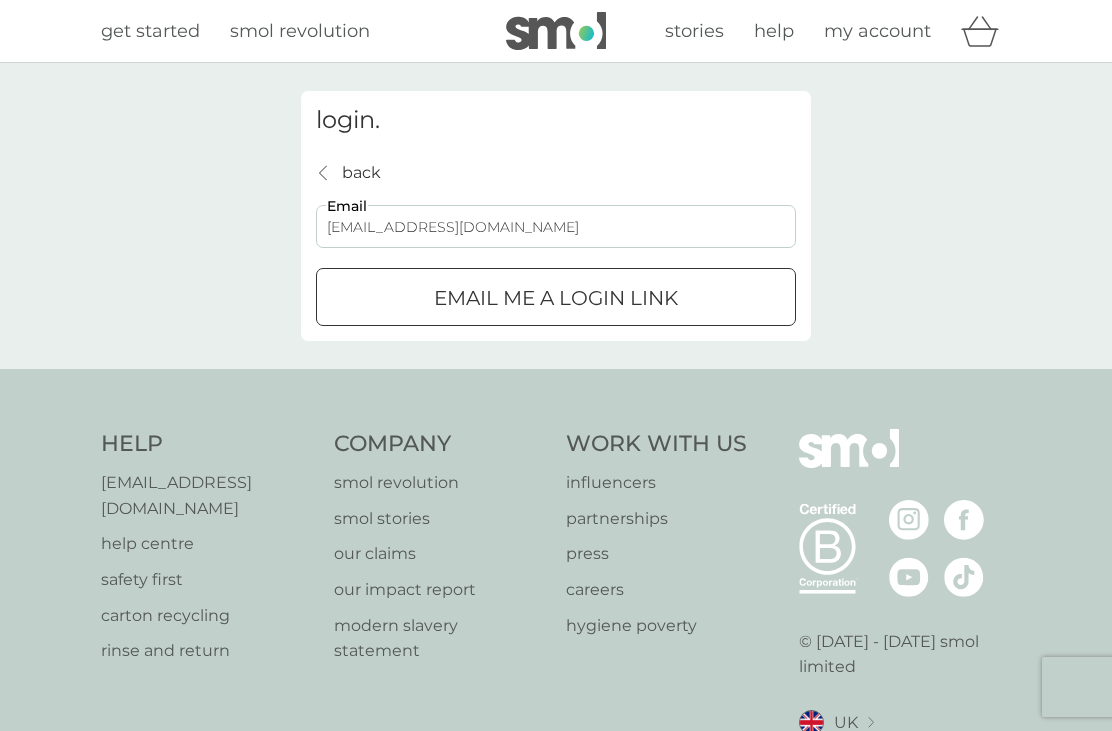 click on "Email me a login link" at bounding box center [556, 298] 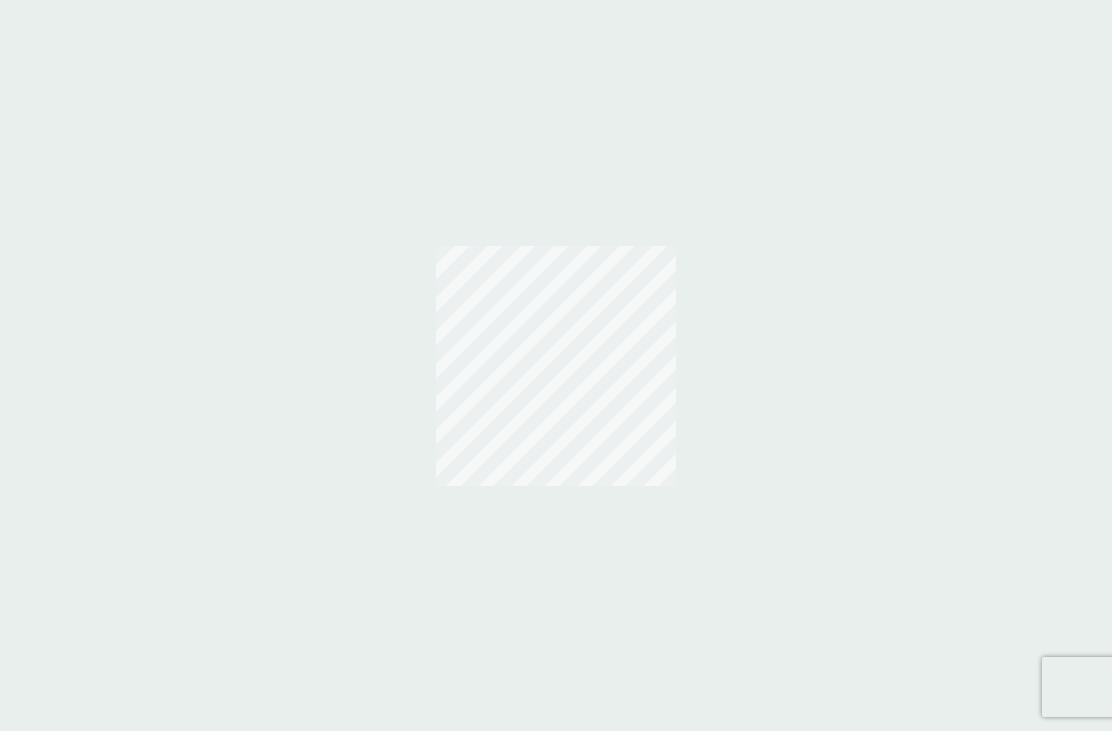scroll, scrollTop: 0, scrollLeft: 0, axis: both 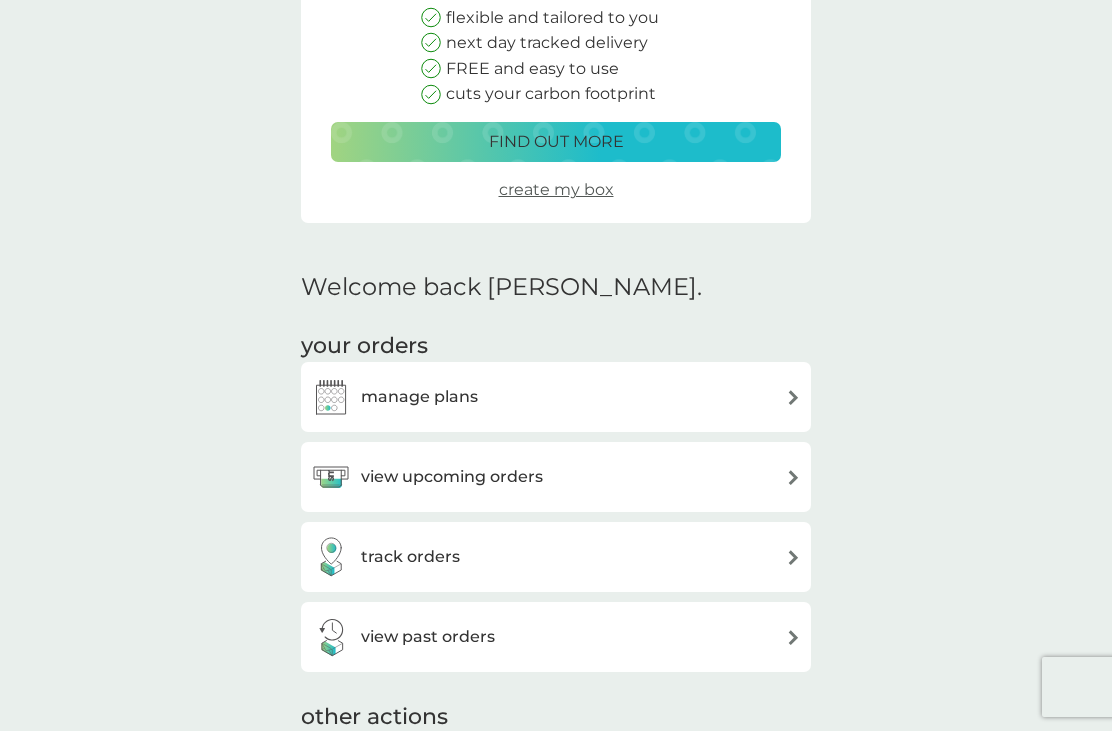 click at bounding box center (793, 477) 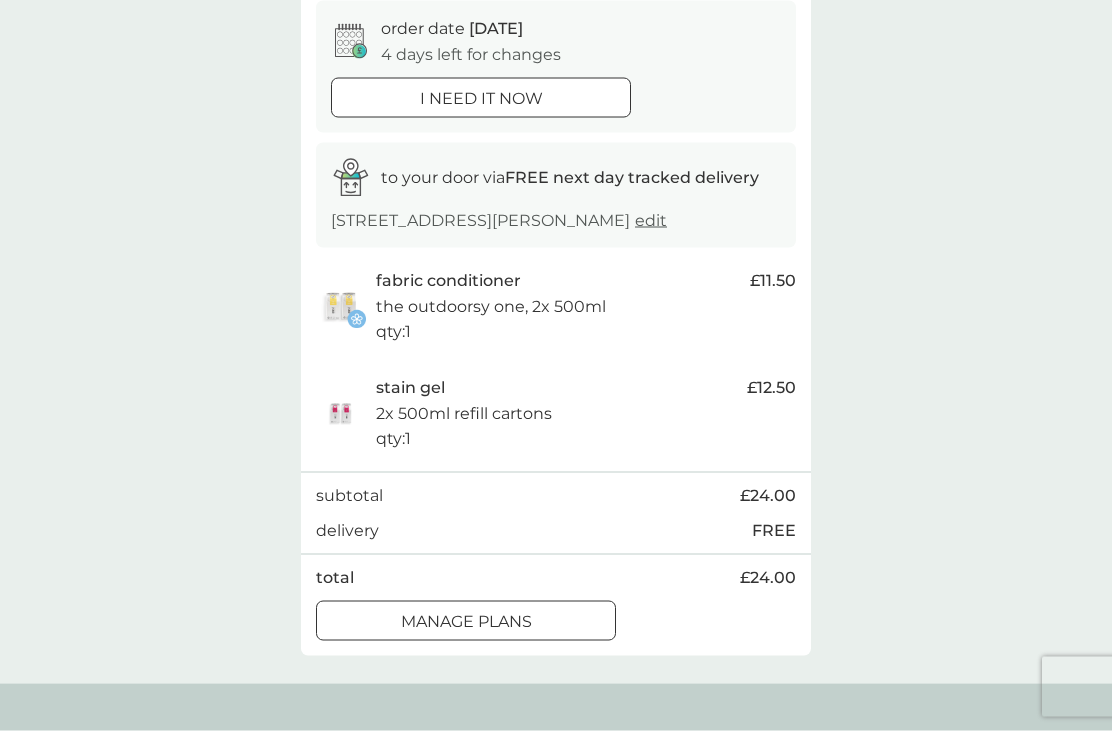 scroll, scrollTop: 159, scrollLeft: 0, axis: vertical 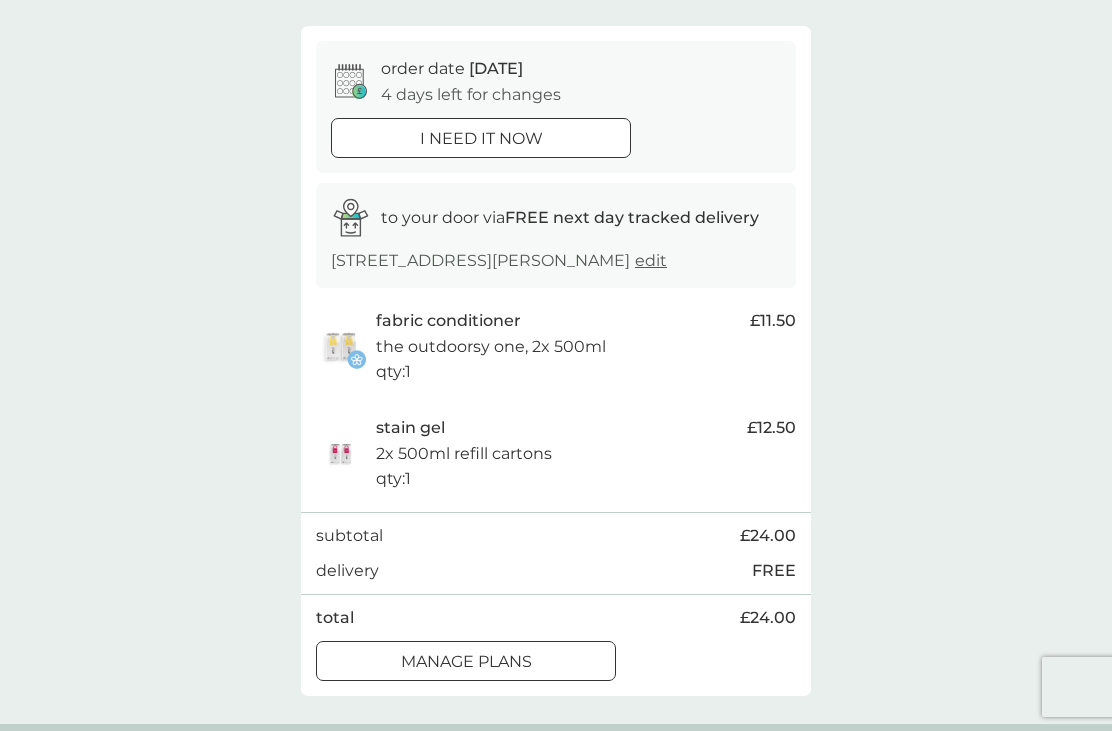 click on "fabric conditioner" at bounding box center (448, 321) 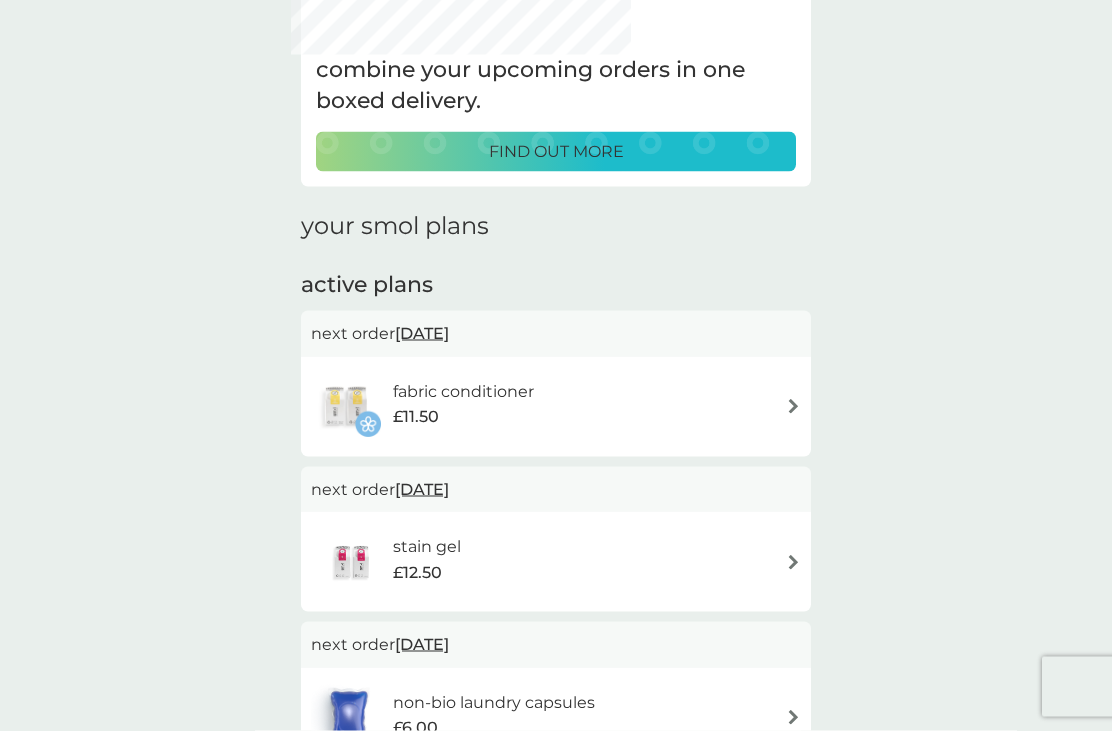 scroll, scrollTop: 108, scrollLeft: 0, axis: vertical 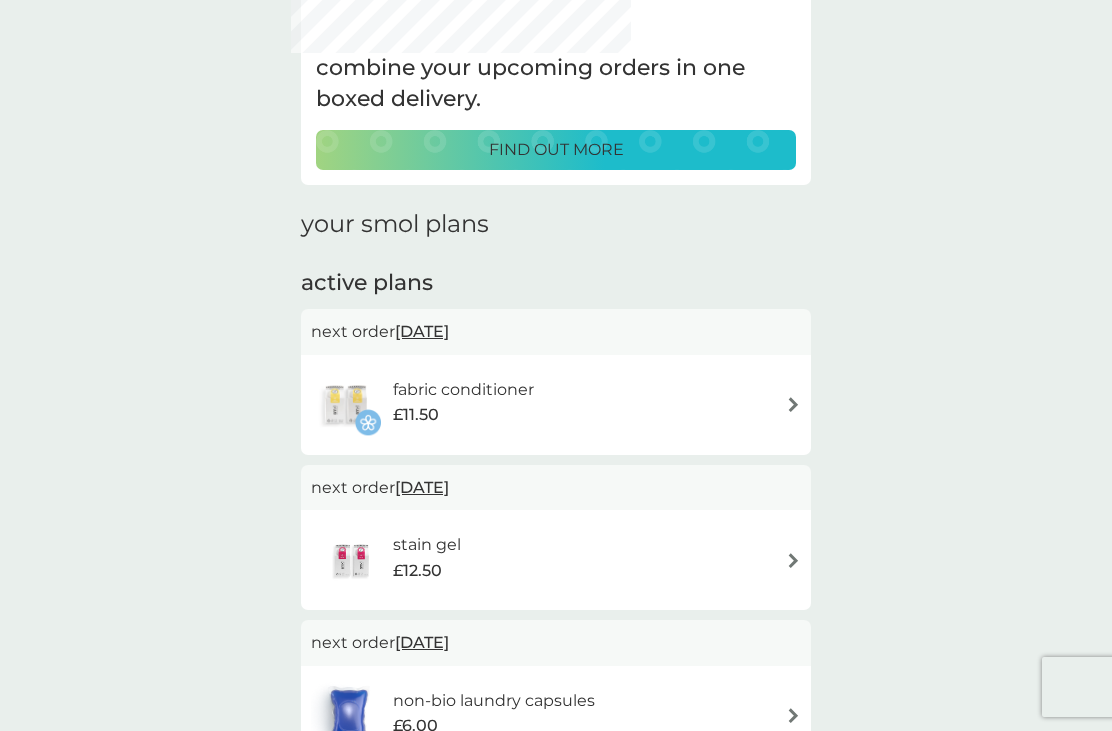 click at bounding box center [793, 404] 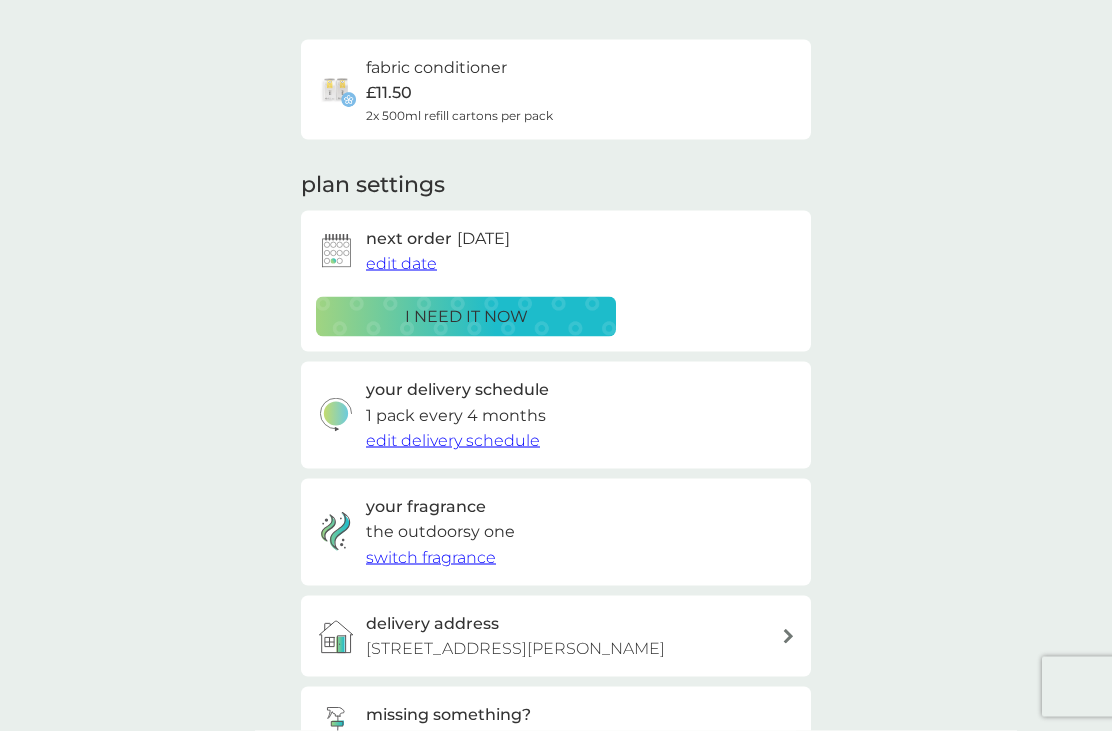 scroll, scrollTop: 128, scrollLeft: 0, axis: vertical 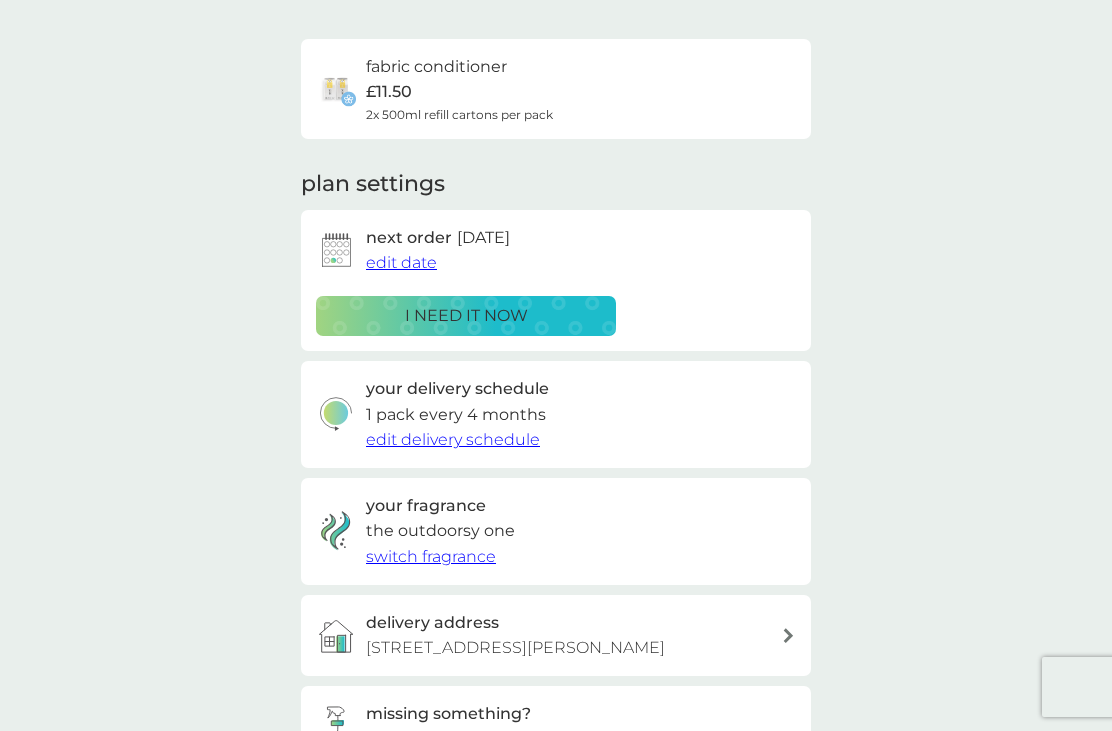 click on "edit delivery schedule" at bounding box center (453, 439) 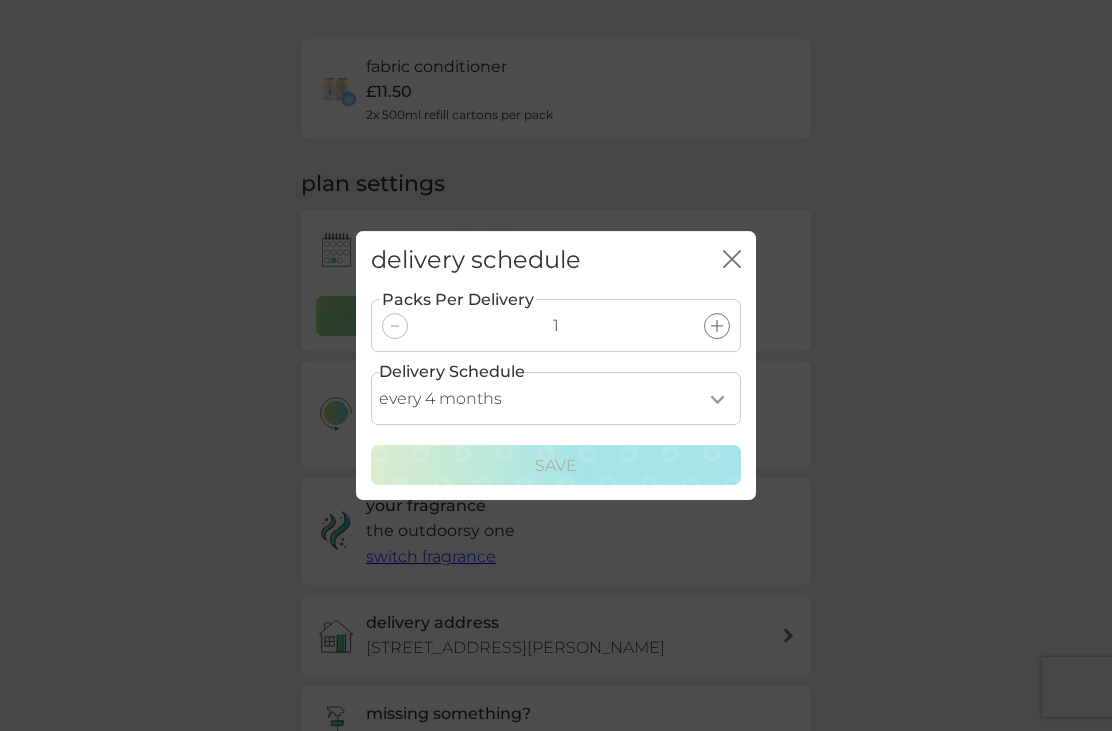 click at bounding box center [395, 326] 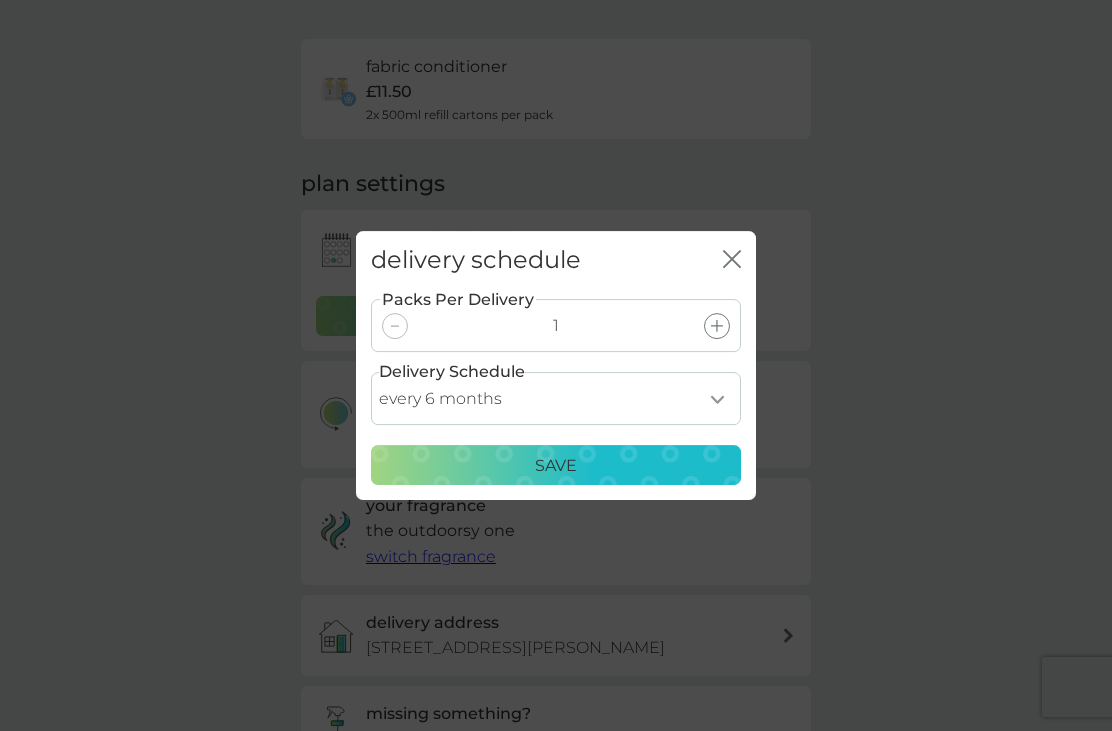 click on "every 1 month every 2 months every 3 months every 4 months every 5 months every 6 months every 7 months every 8 months" at bounding box center [556, 398] 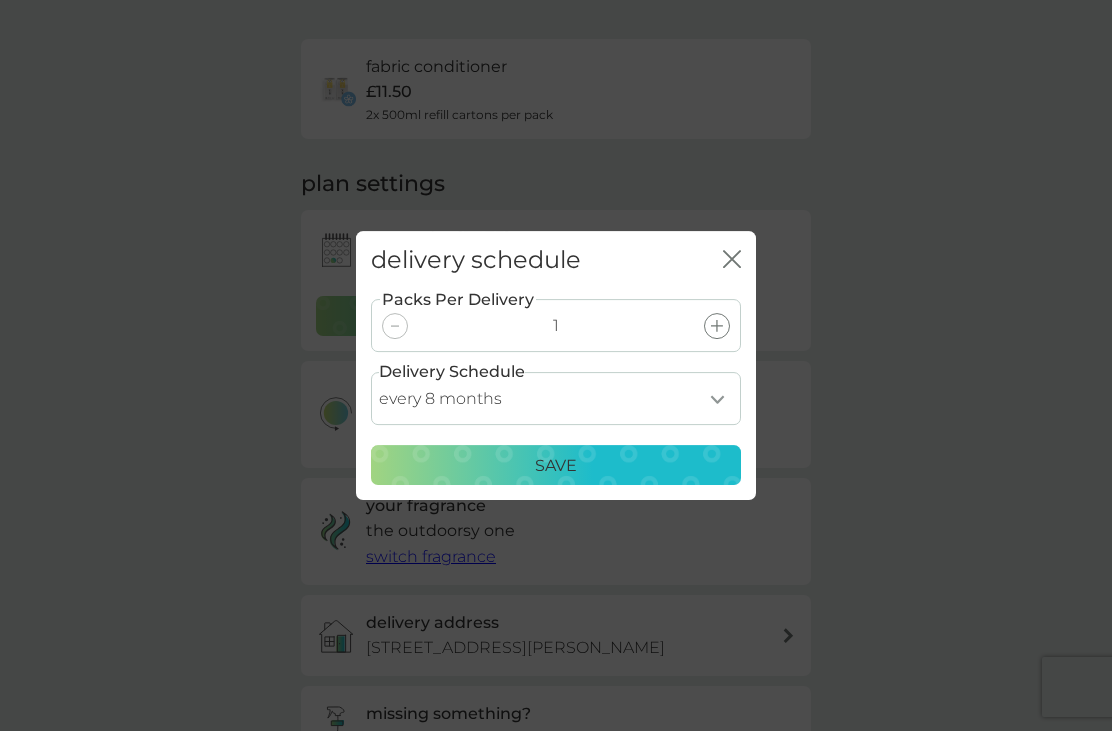 click on "Save" at bounding box center (556, 466) 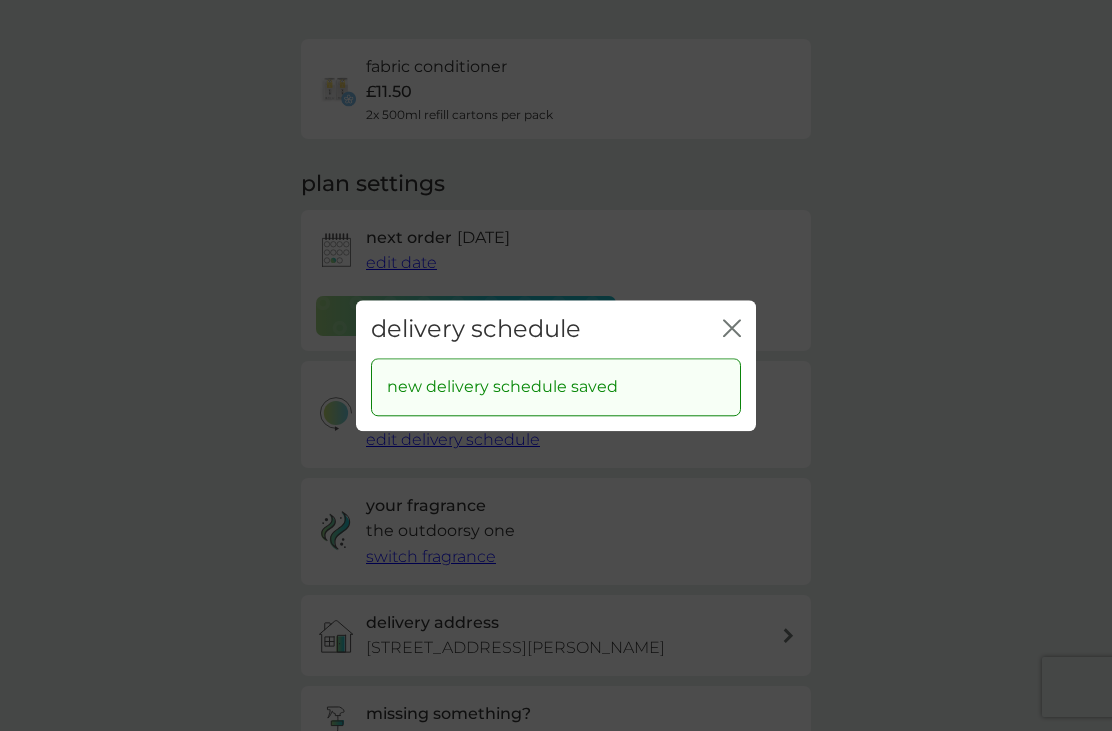 click on "close" 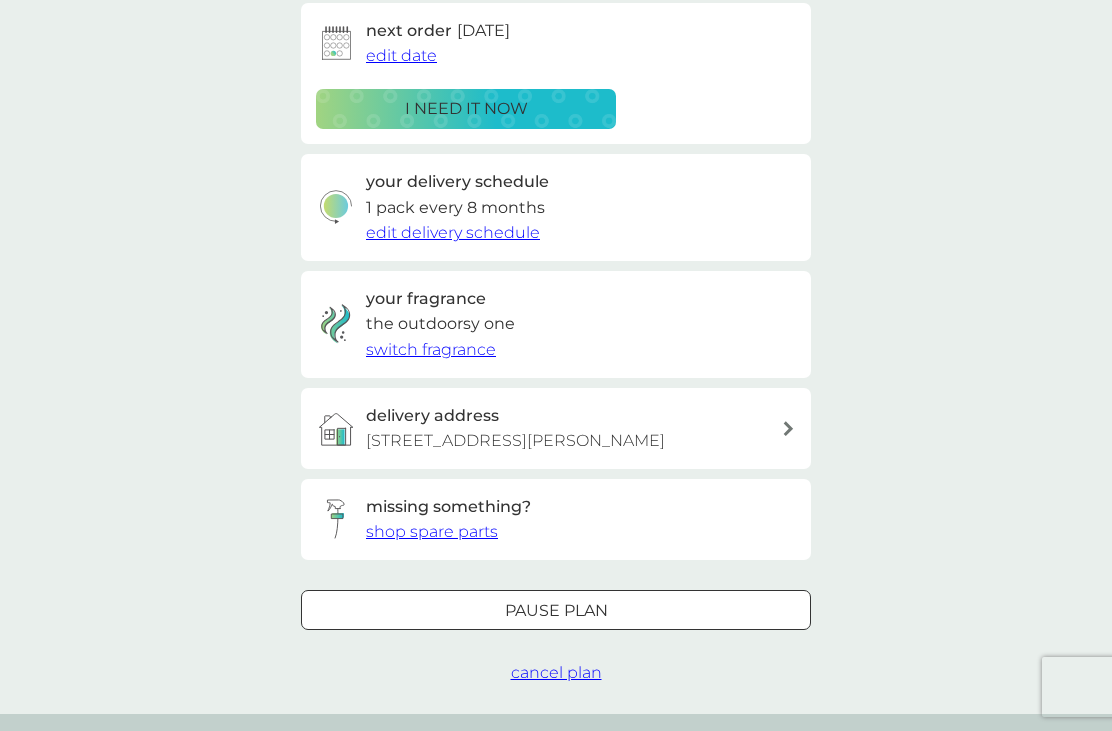 scroll, scrollTop: 334, scrollLeft: 0, axis: vertical 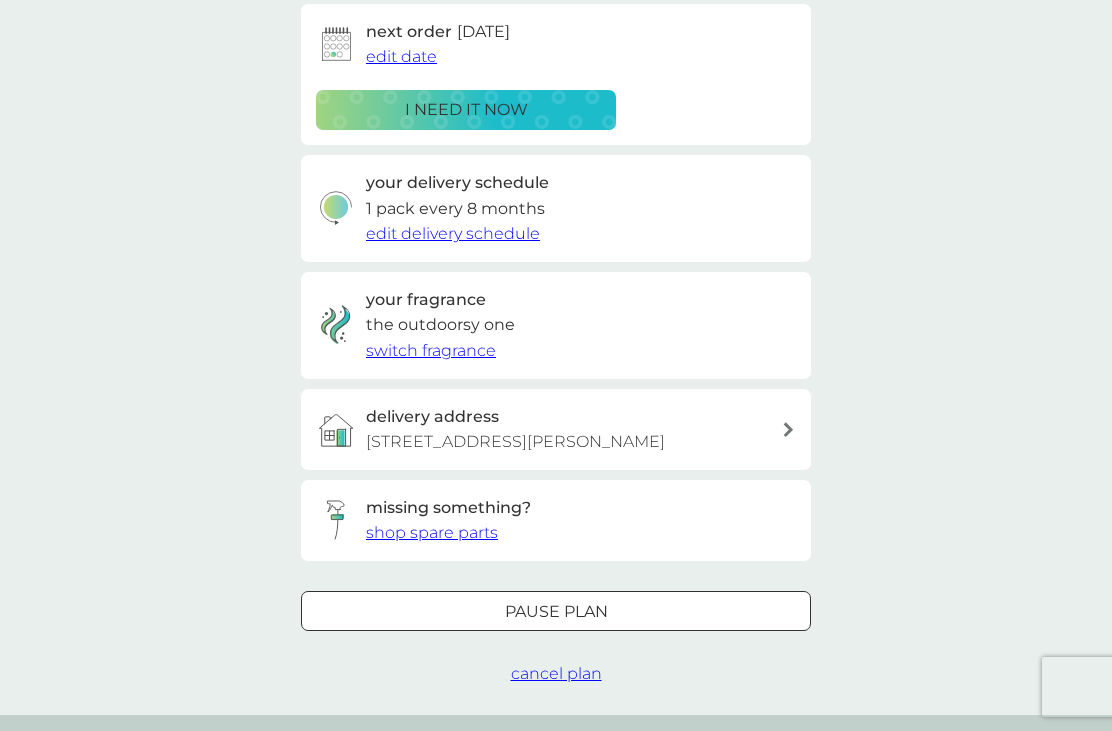click on "Pause plan" at bounding box center [556, 612] 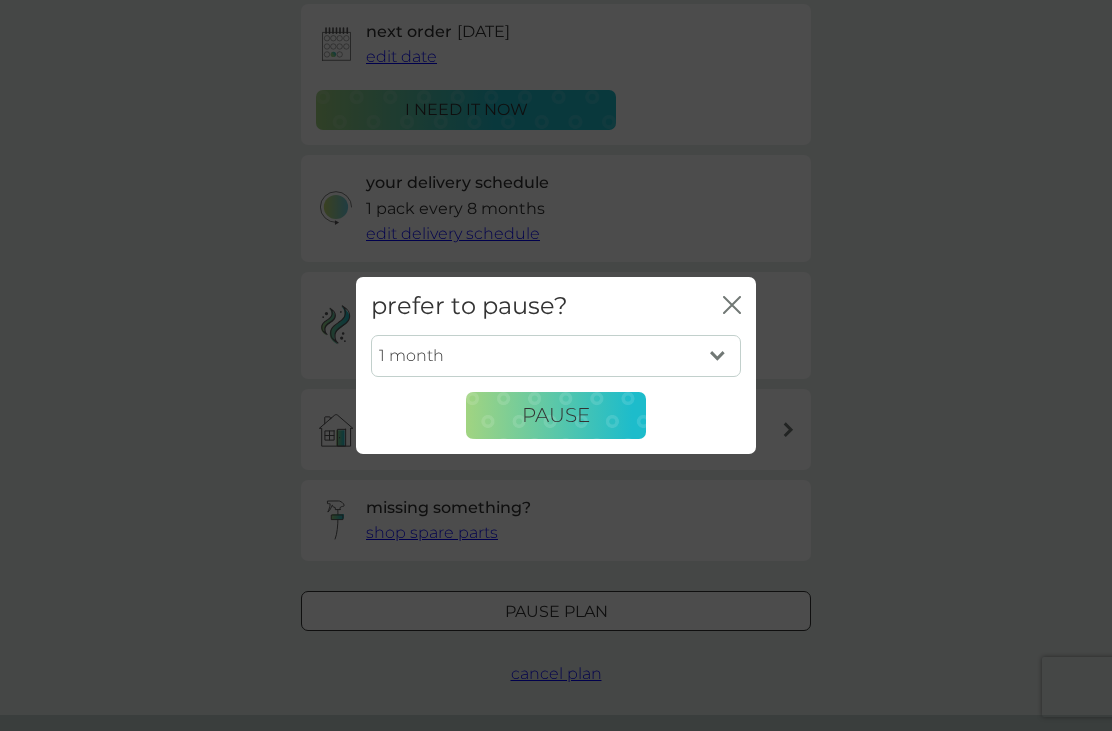 click on "Pause" at bounding box center (556, 415) 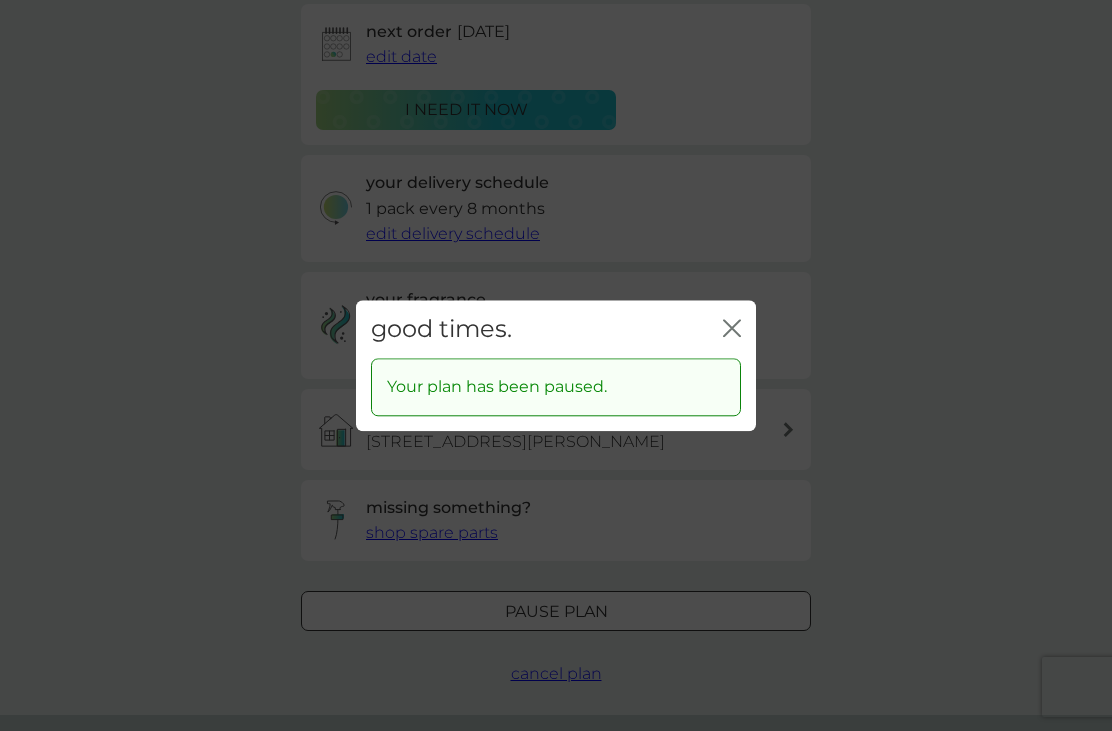 click on "close" 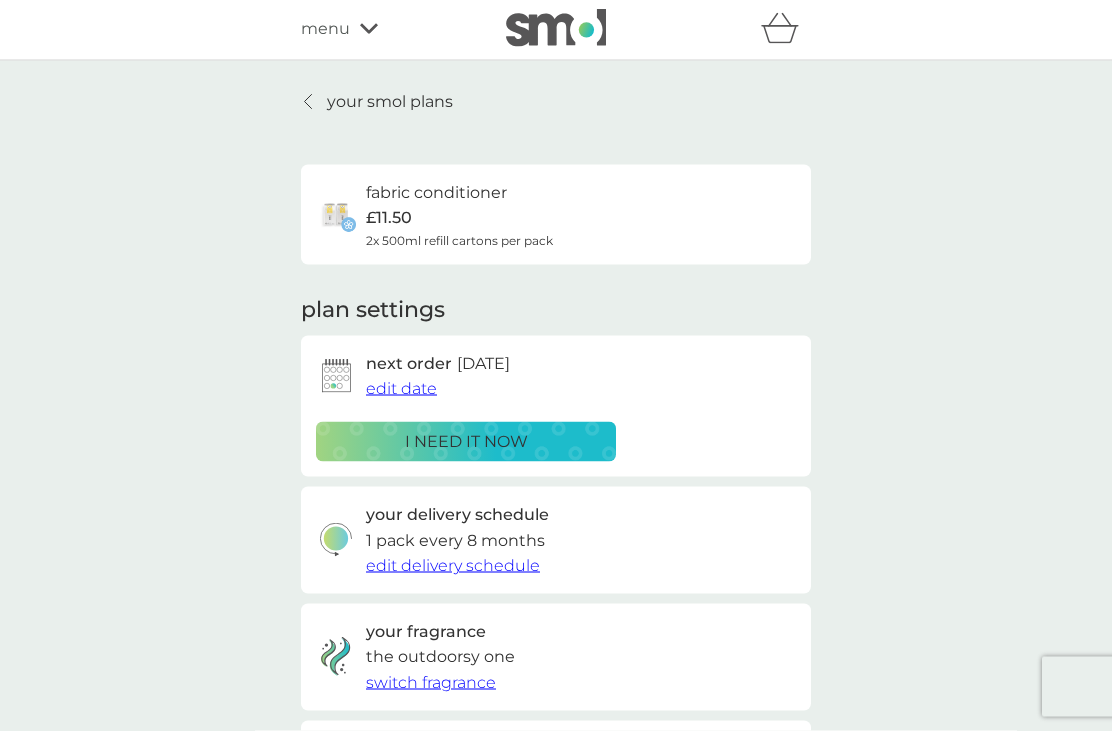 scroll, scrollTop: 0, scrollLeft: 0, axis: both 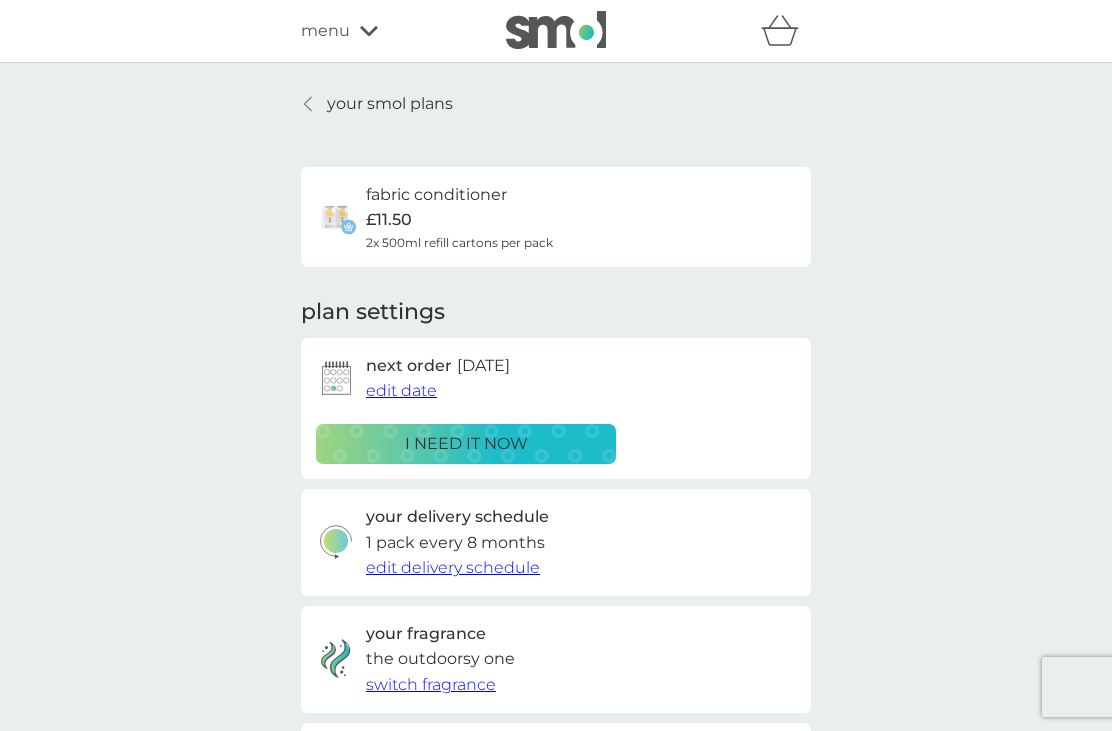 click on "your smol plans" at bounding box center (390, 104) 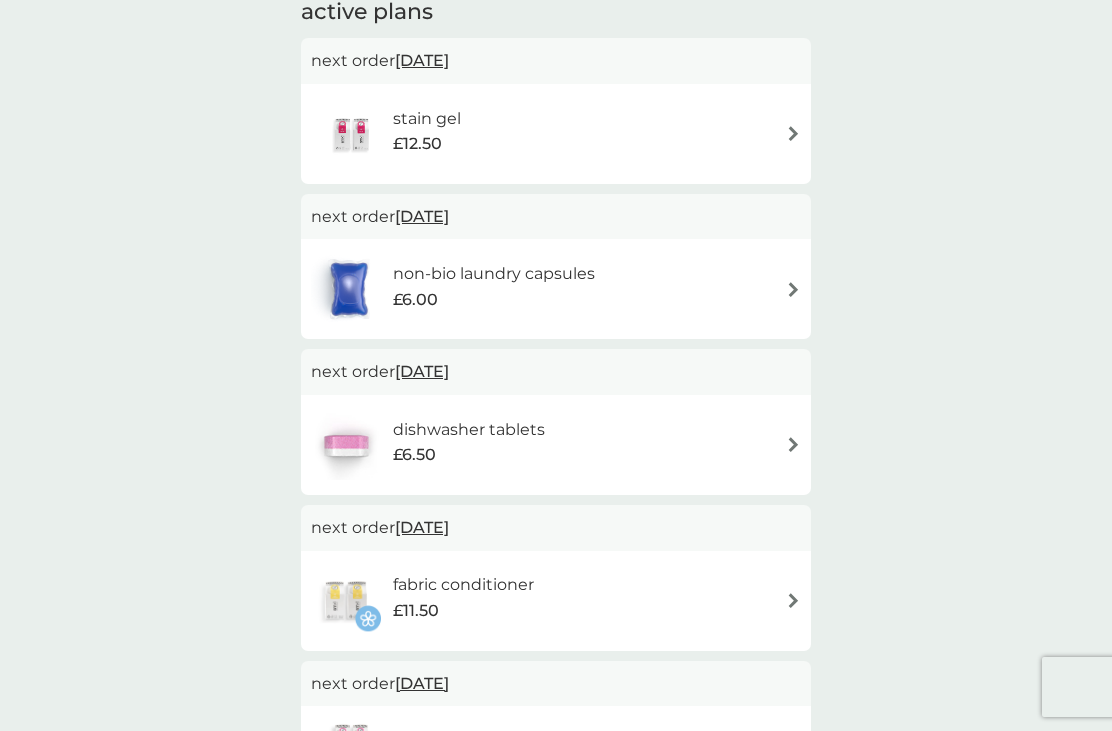 scroll, scrollTop: 386, scrollLeft: 0, axis: vertical 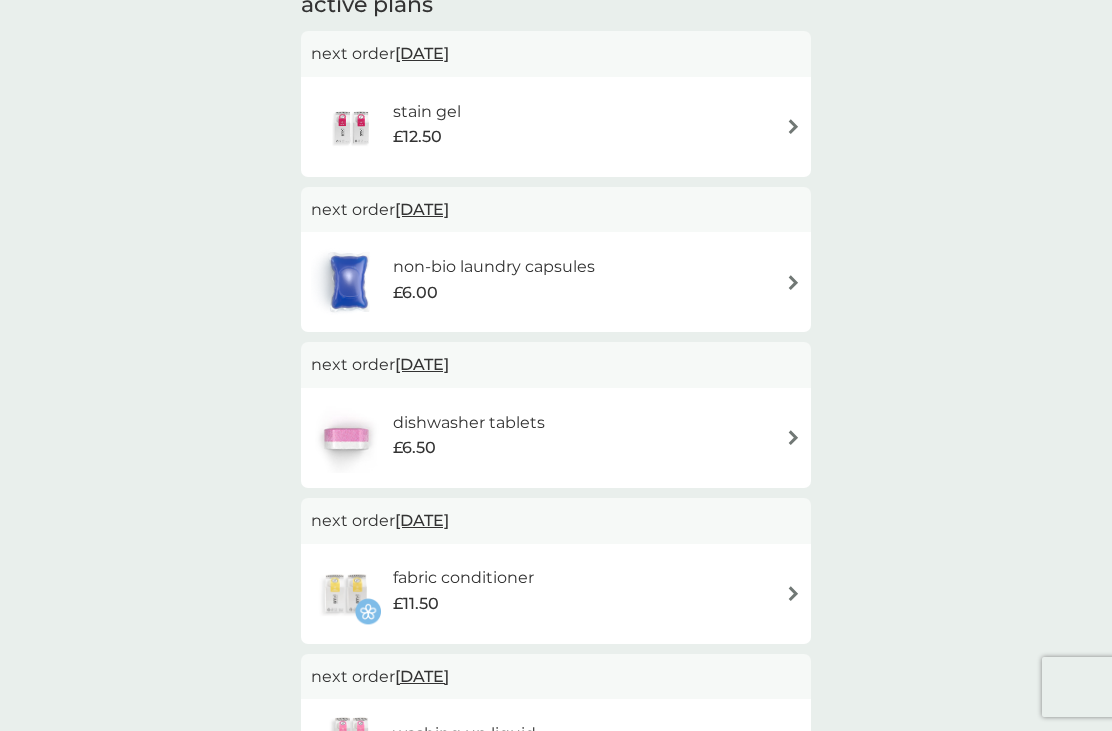 click at bounding box center (793, 593) 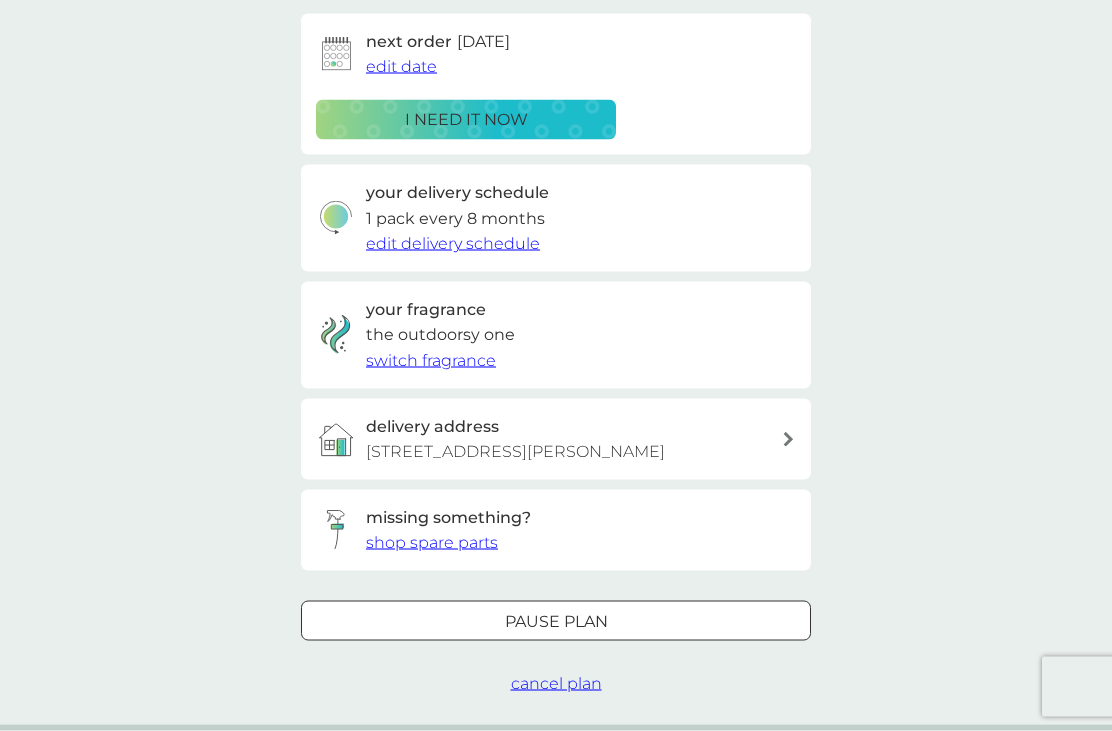 scroll, scrollTop: 331, scrollLeft: 0, axis: vertical 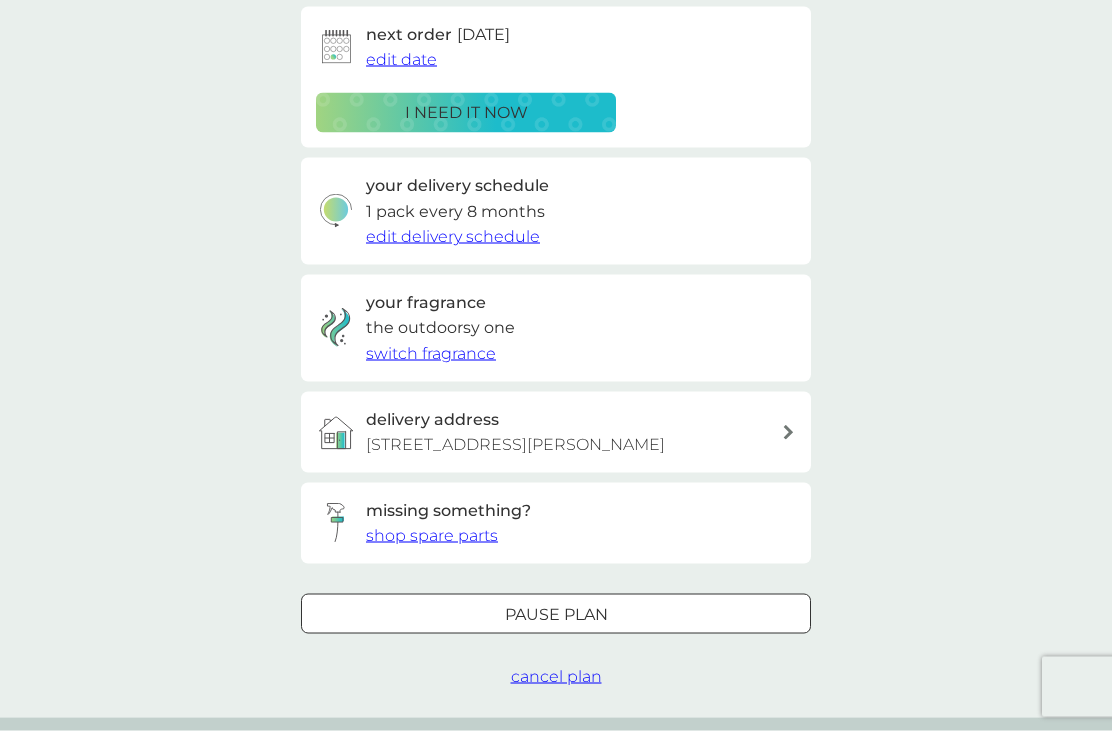 click on "Pause plan" at bounding box center [556, 615] 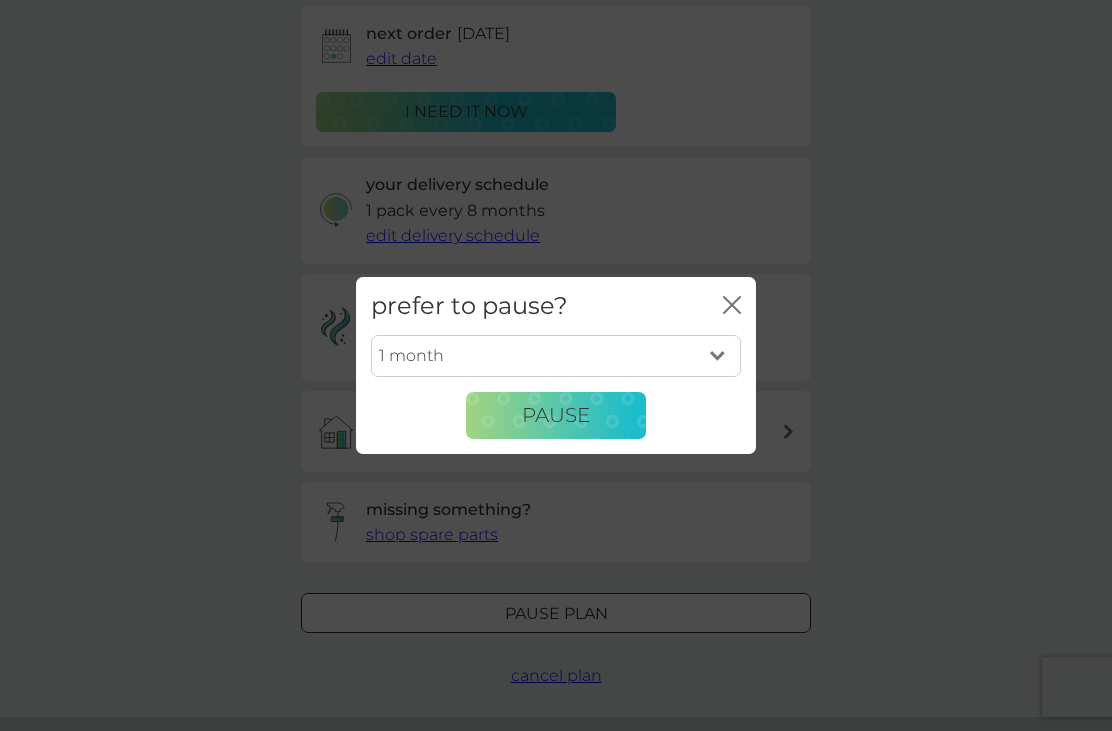 click on "Pause" at bounding box center [556, 415] 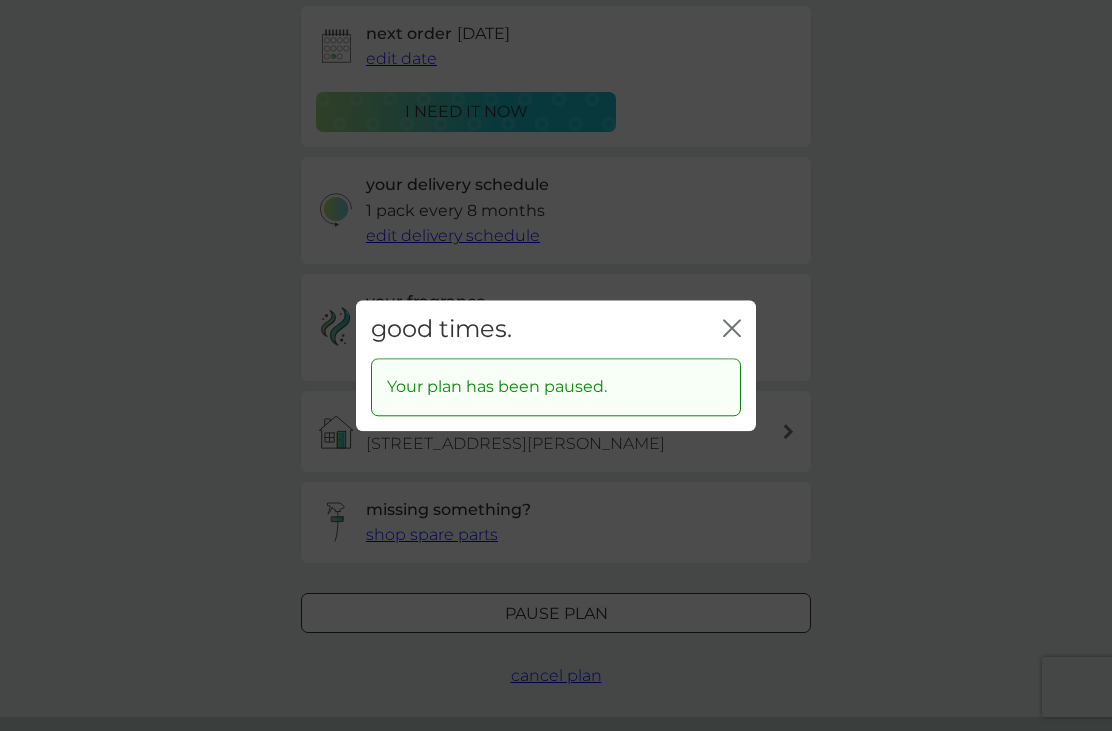 click on "close" 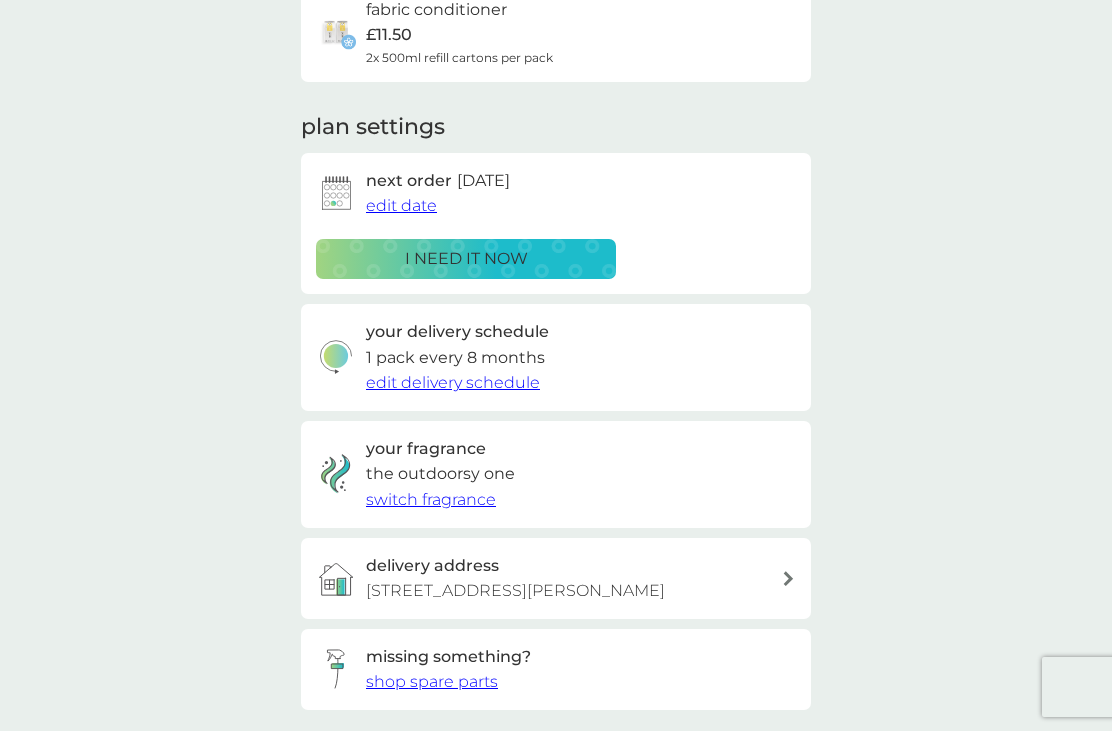 scroll, scrollTop: 191, scrollLeft: 0, axis: vertical 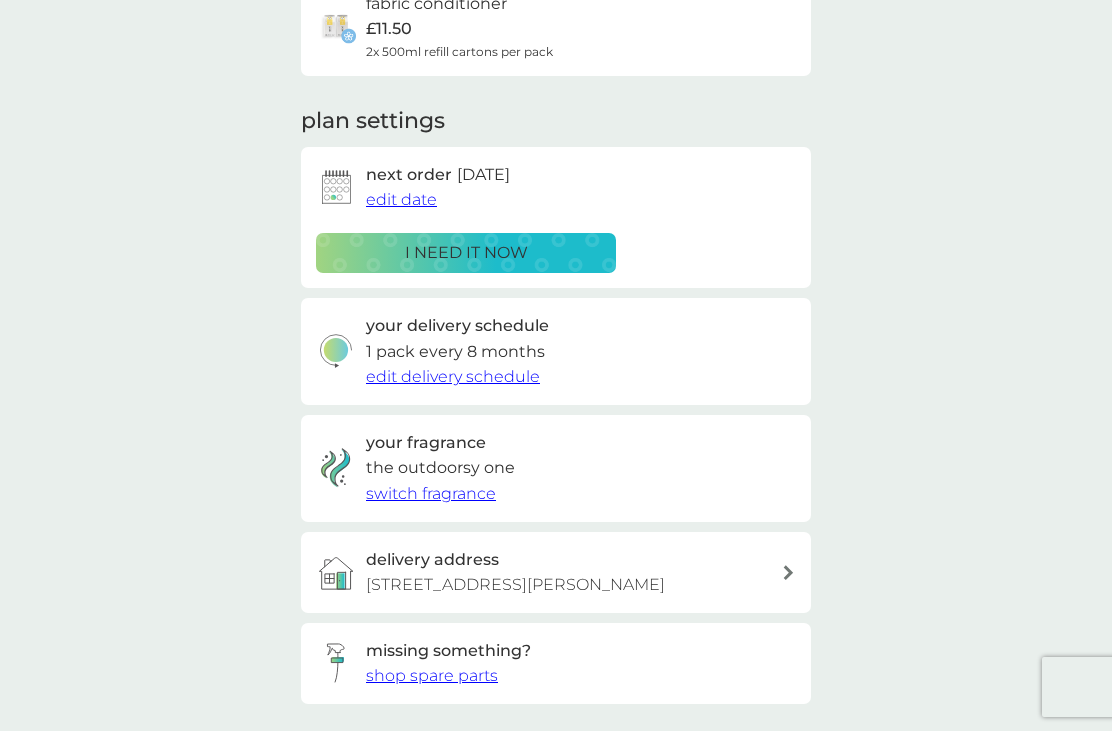 click on "Pause plan" at bounding box center [556, 755] 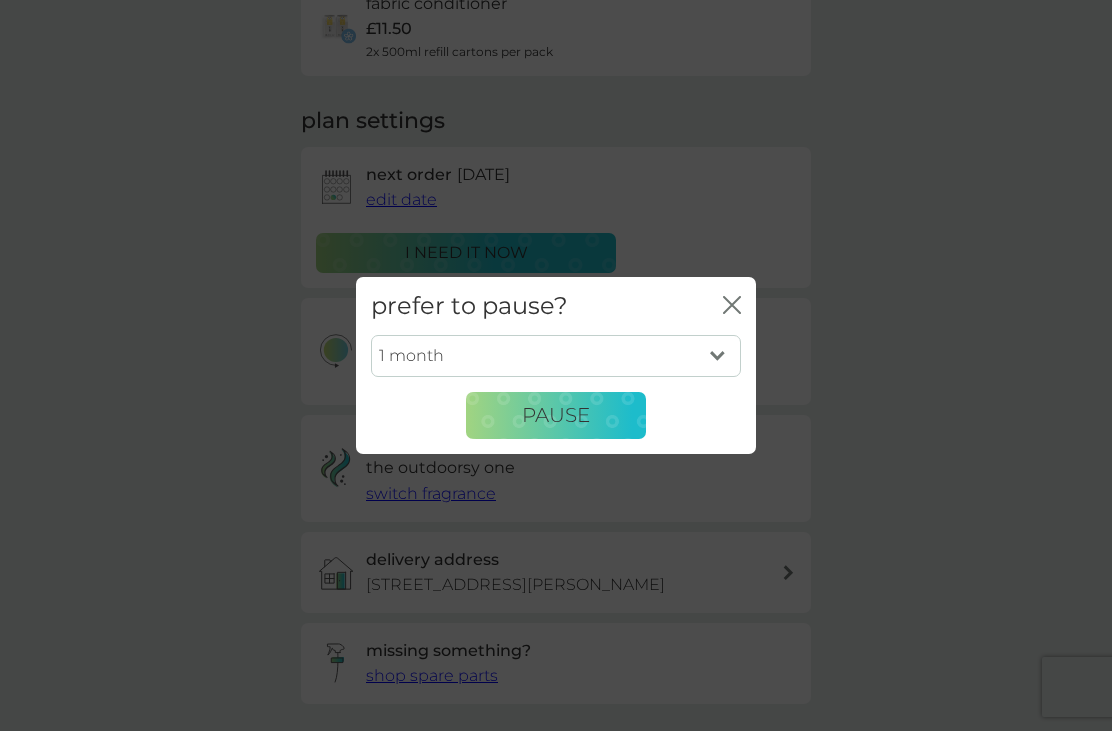 click on "Pause" at bounding box center (556, 415) 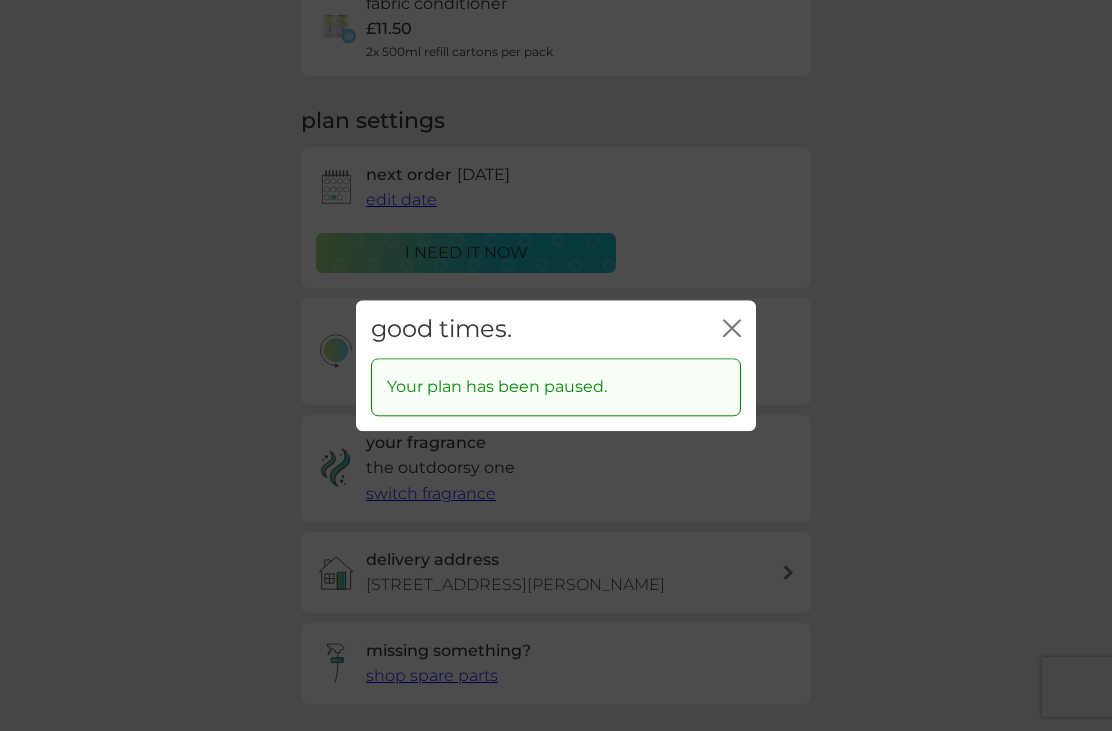click on "close" 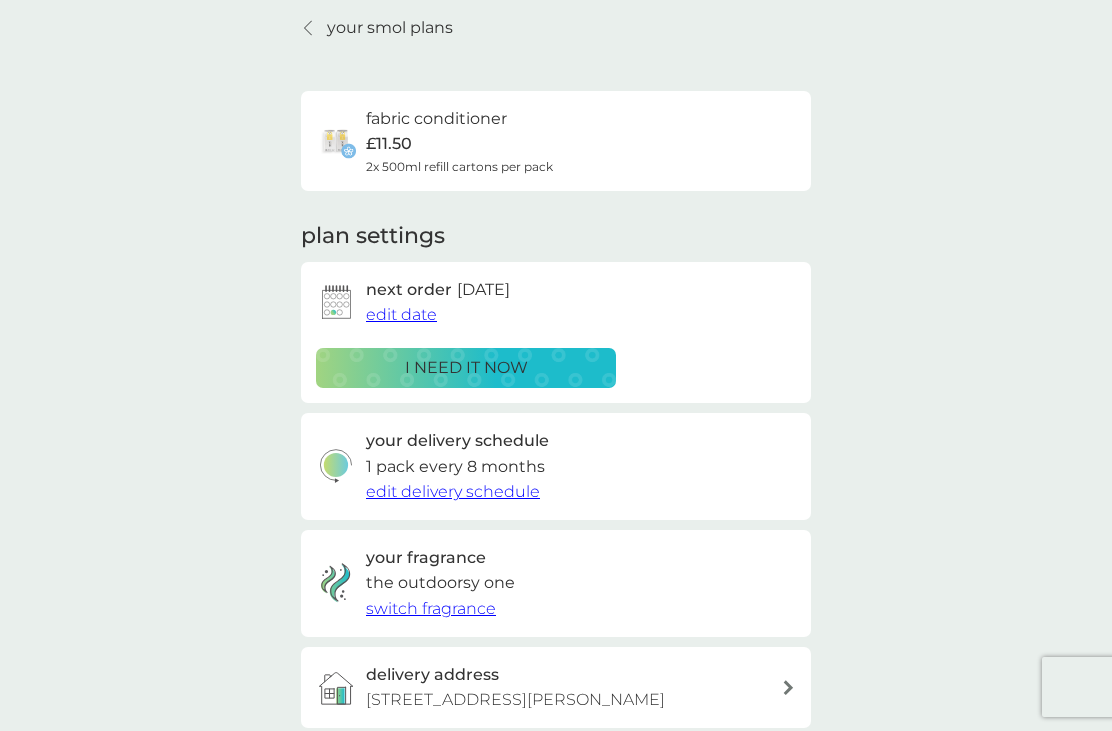 scroll, scrollTop: 0, scrollLeft: 0, axis: both 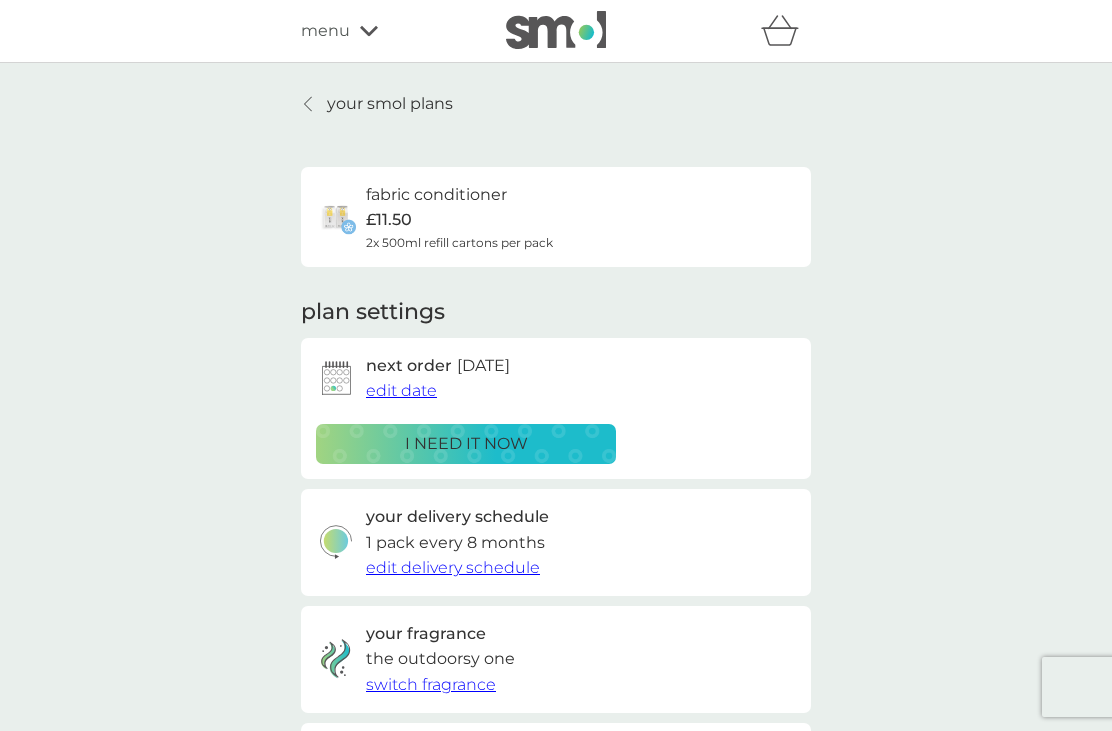 click at bounding box center [309, 104] 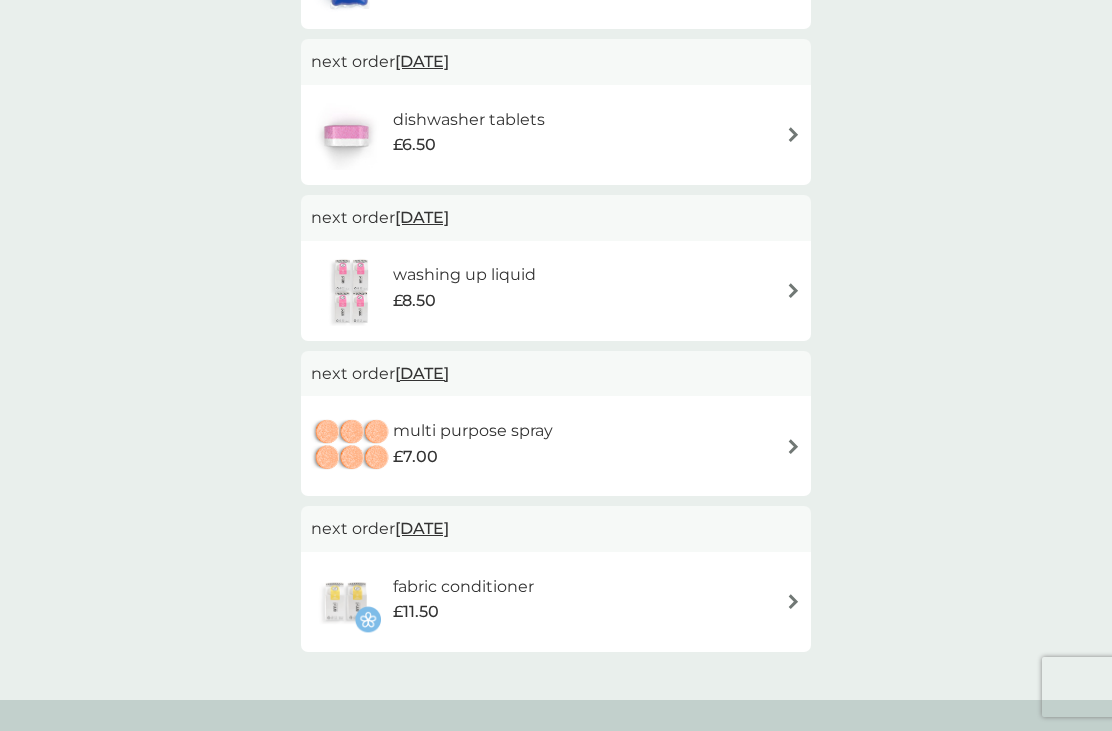 scroll, scrollTop: 688, scrollLeft: 0, axis: vertical 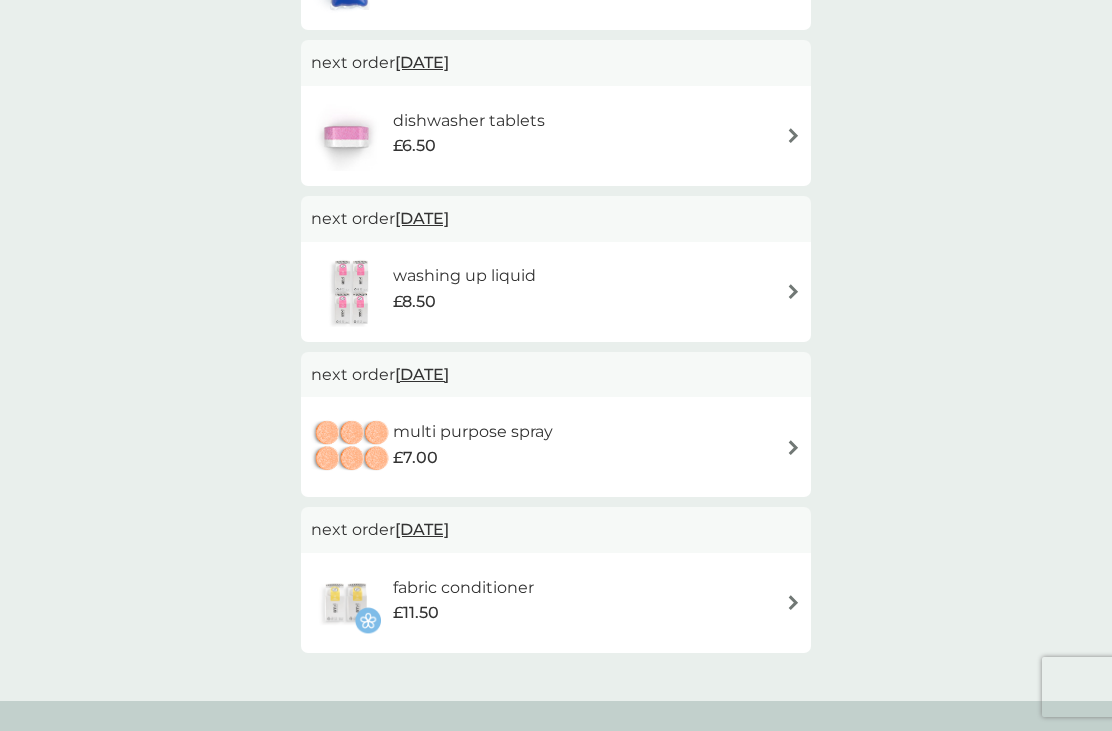 click at bounding box center (793, 602) 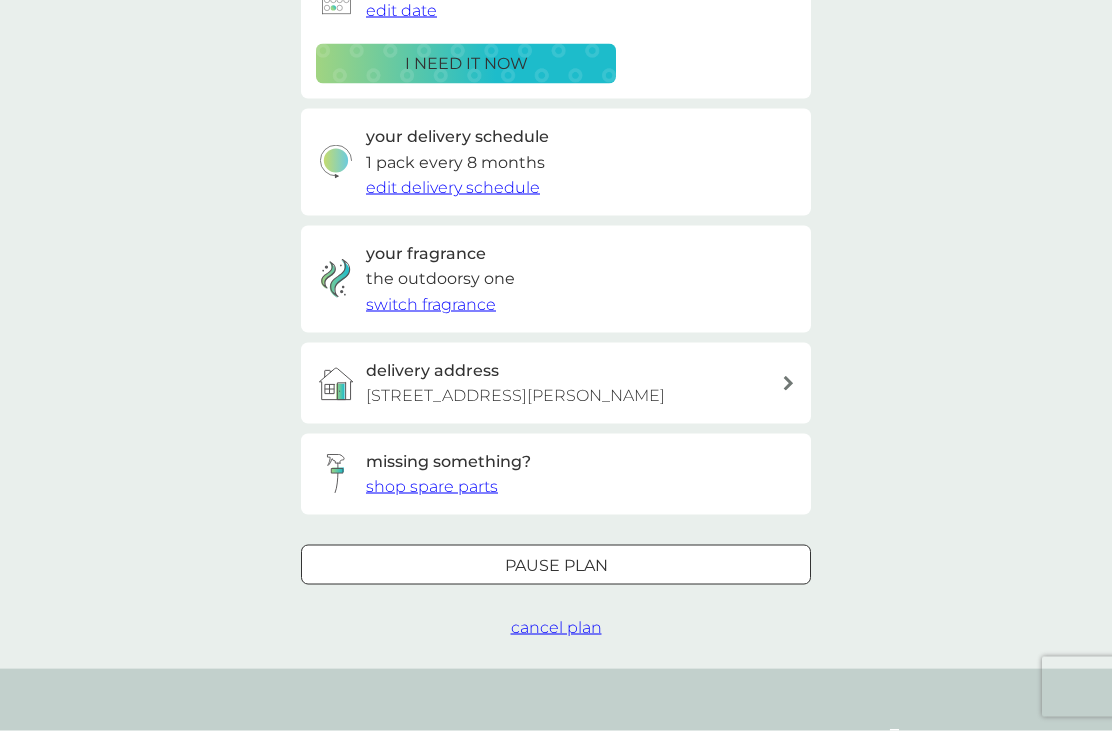 scroll, scrollTop: 392, scrollLeft: 0, axis: vertical 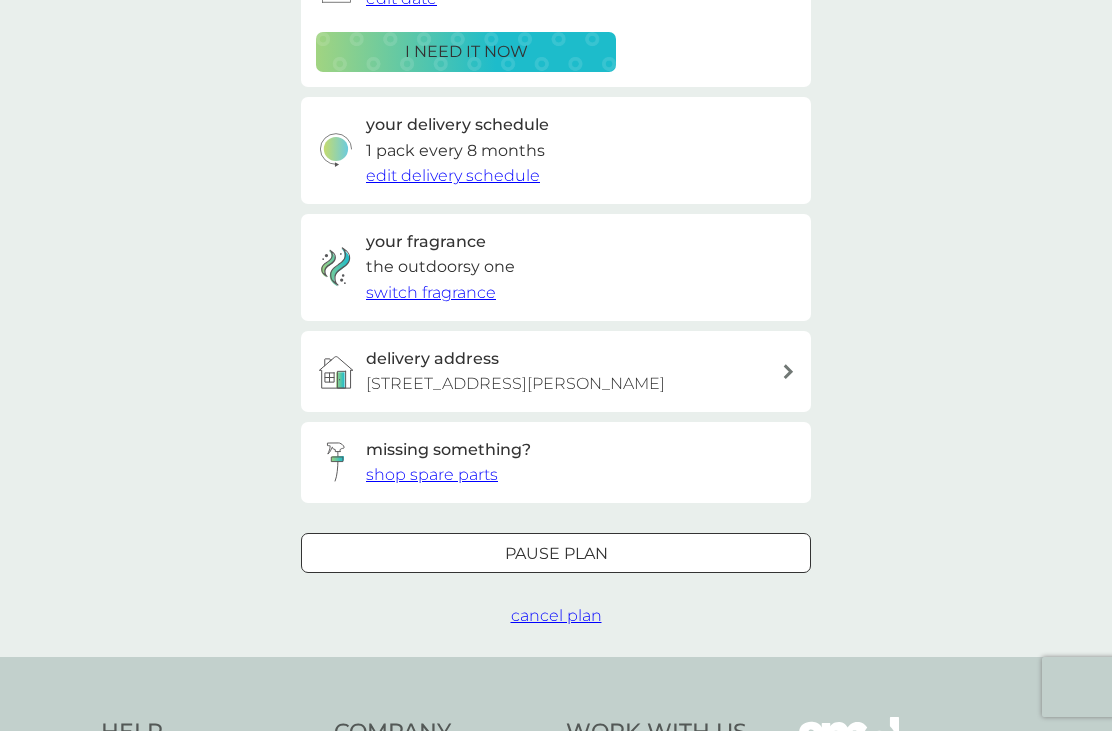 click on "Pause plan" at bounding box center [556, 554] 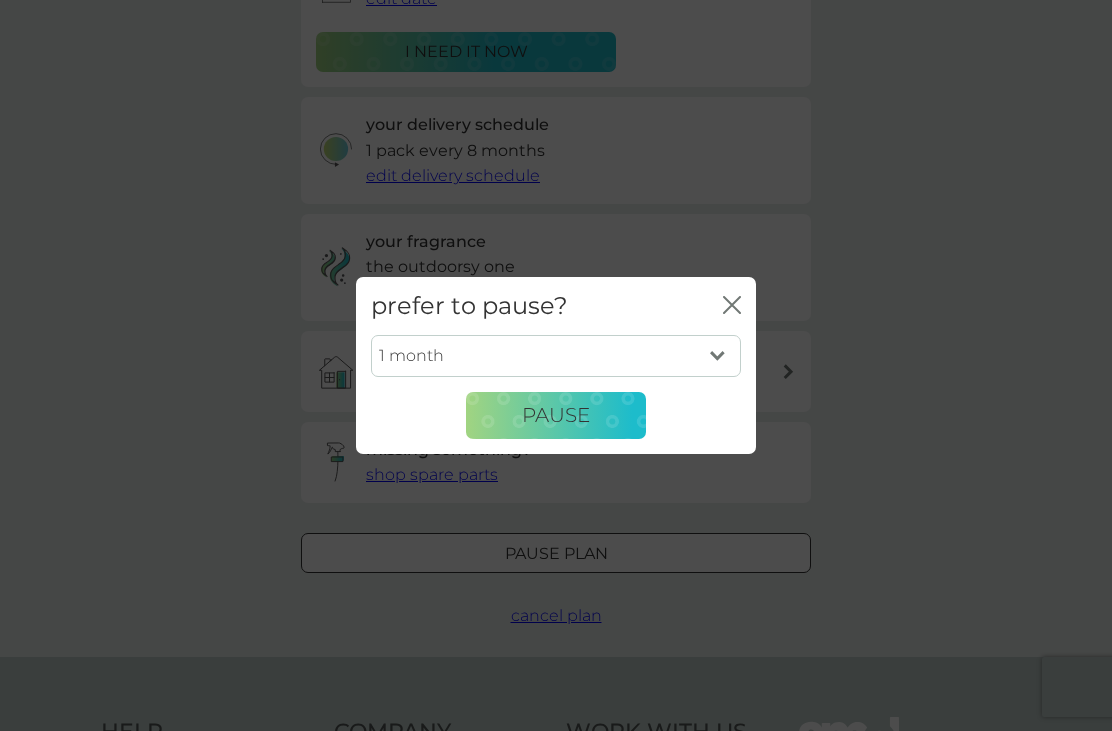 click on "Pause" at bounding box center [556, 415] 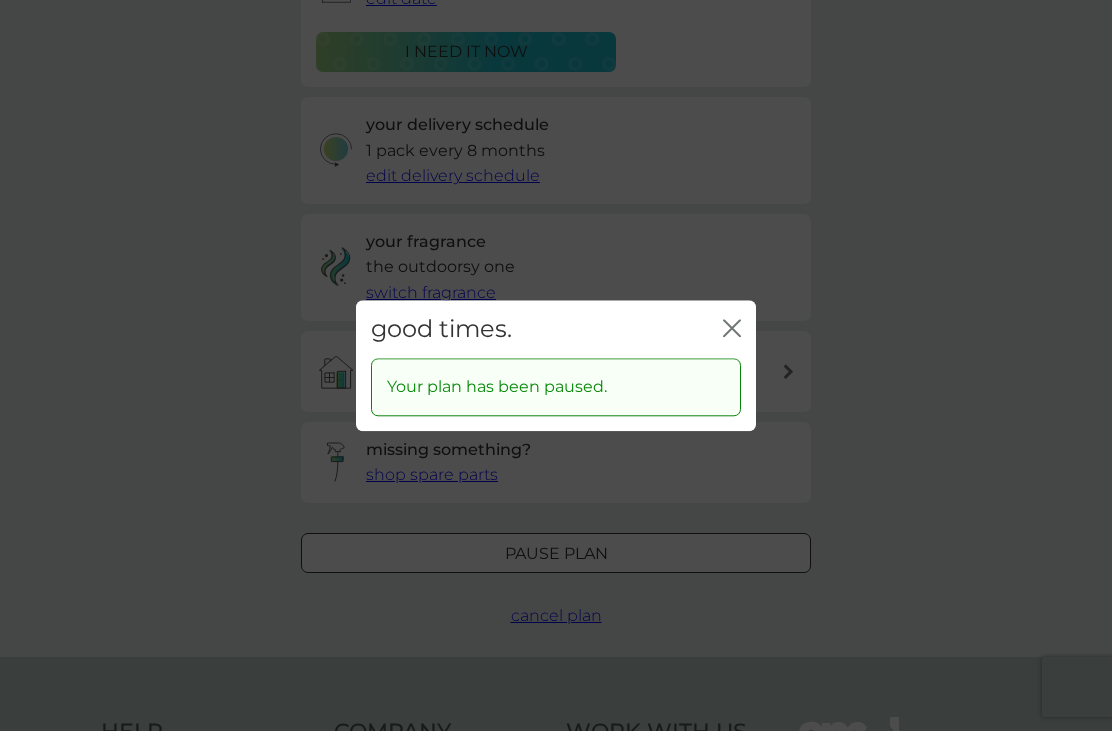 click on "close" 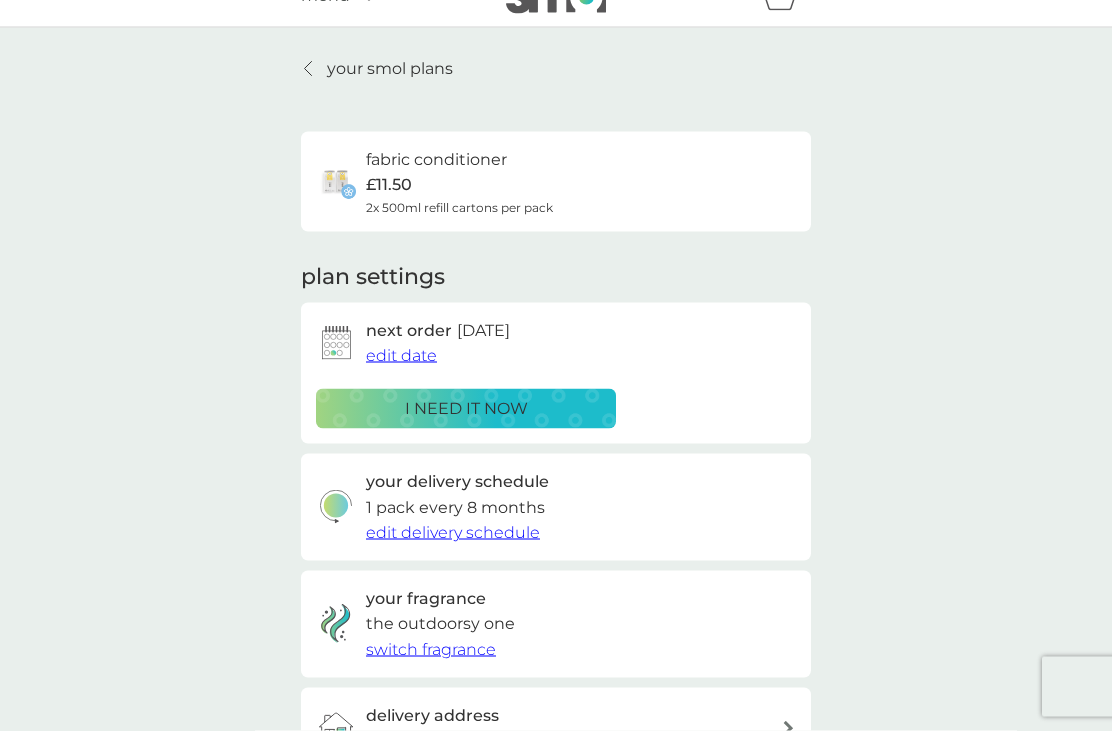 scroll, scrollTop: 0, scrollLeft: 0, axis: both 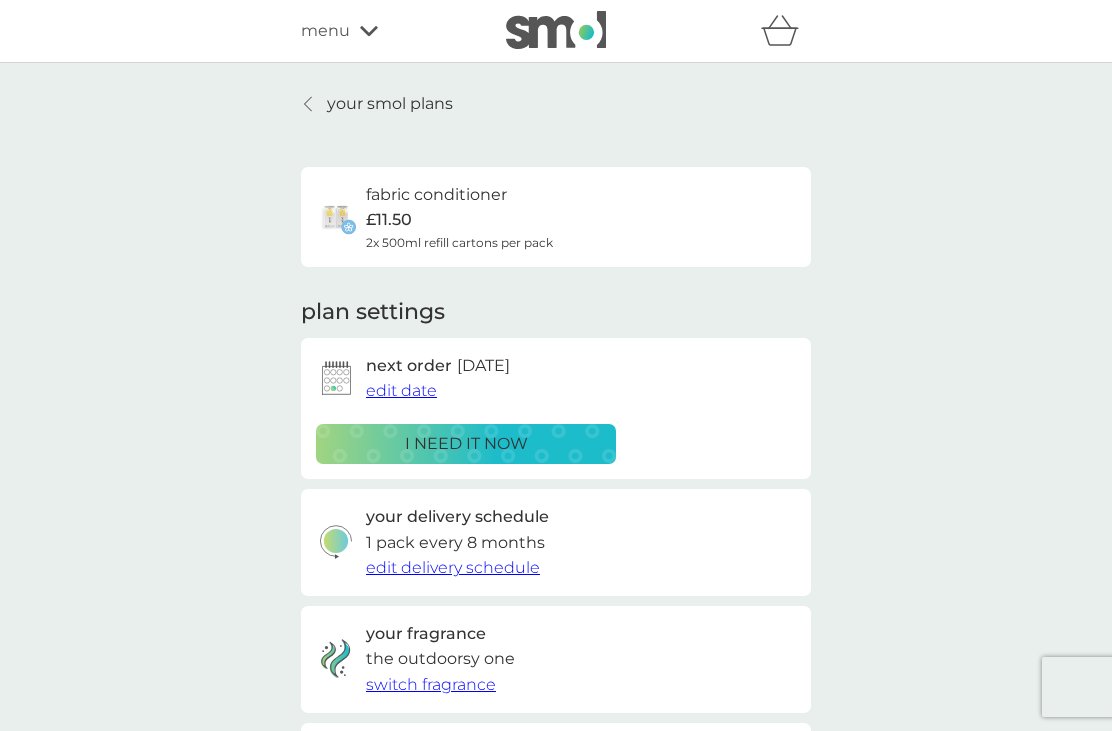 click 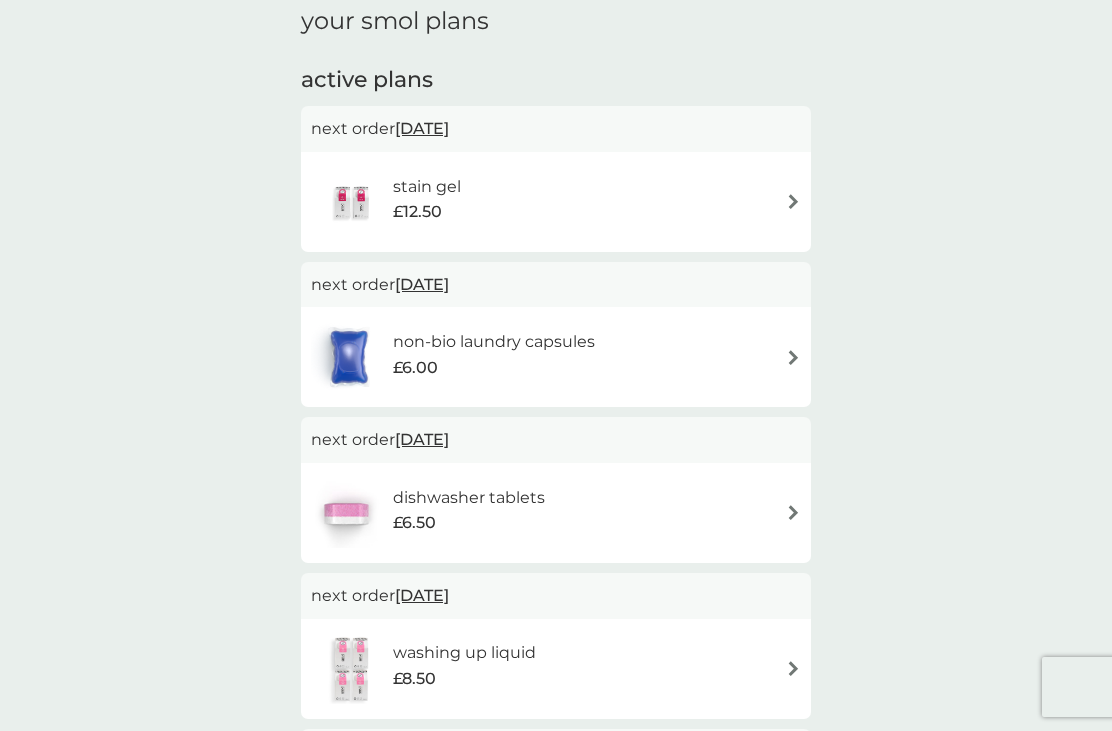 scroll, scrollTop: 308, scrollLeft: 0, axis: vertical 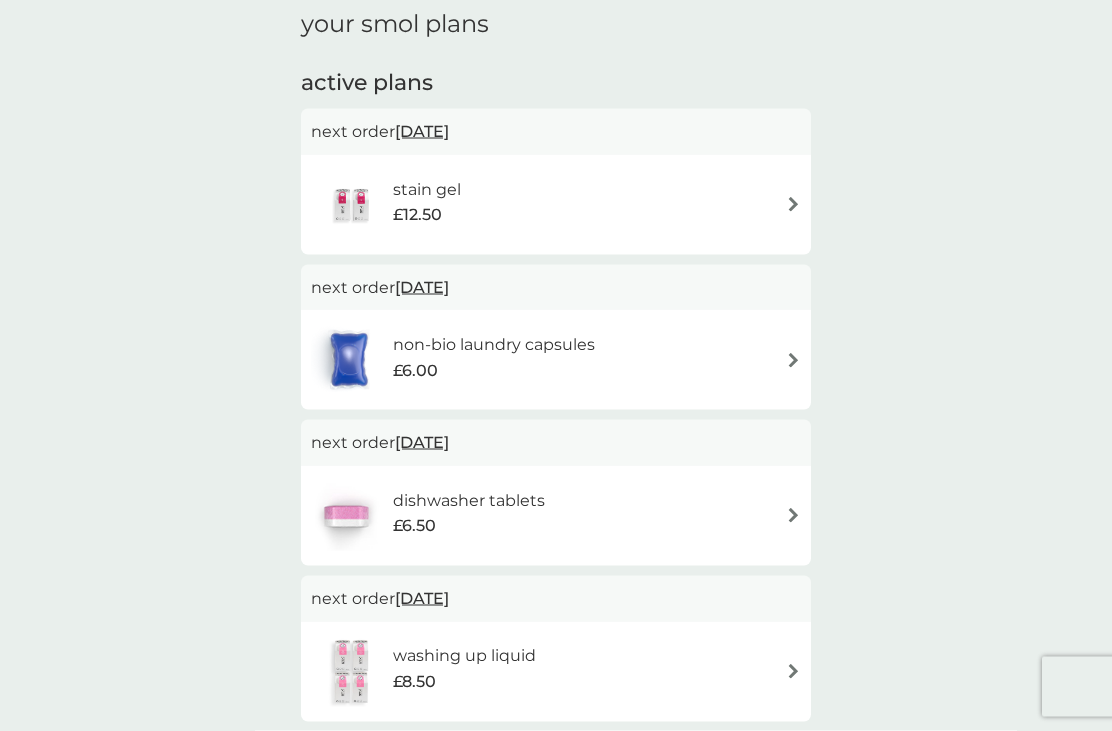 click at bounding box center (793, 204) 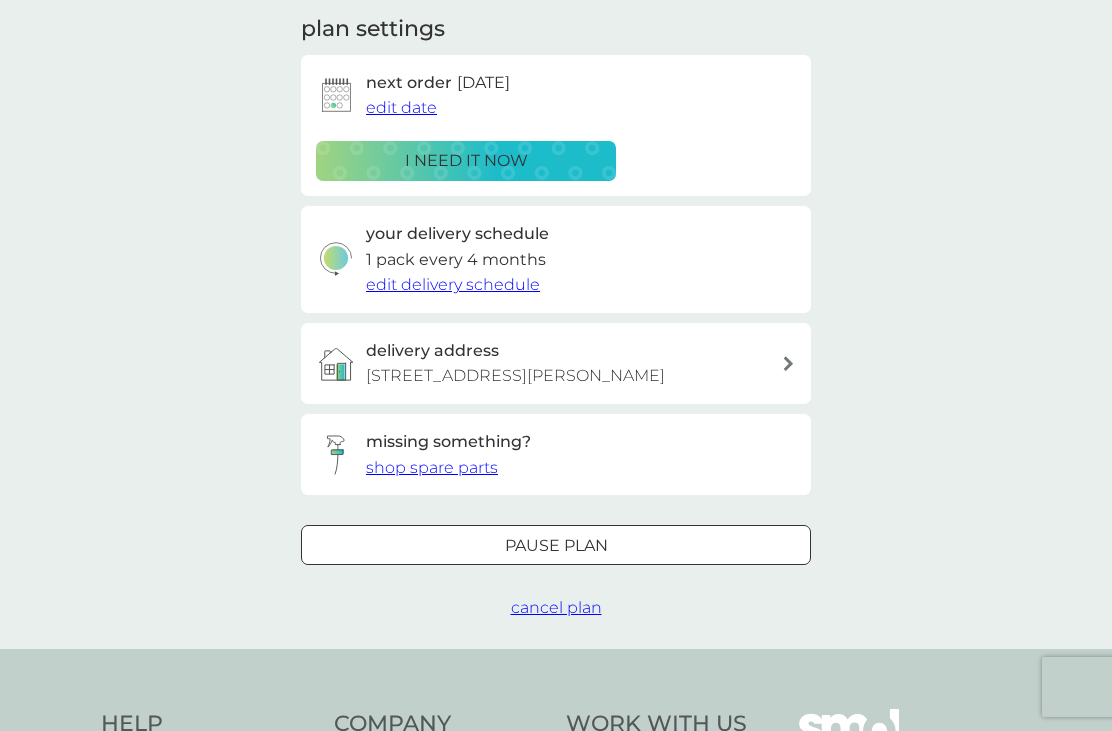 scroll, scrollTop: 284, scrollLeft: 0, axis: vertical 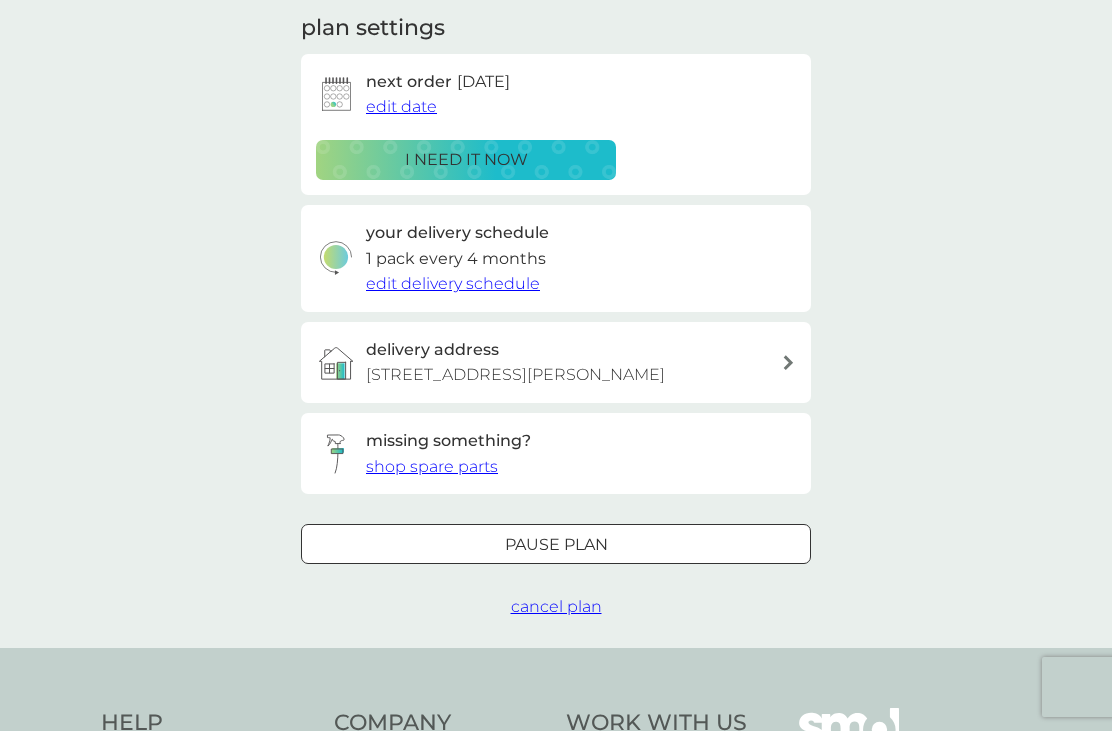 click on "Pause plan" at bounding box center [556, 545] 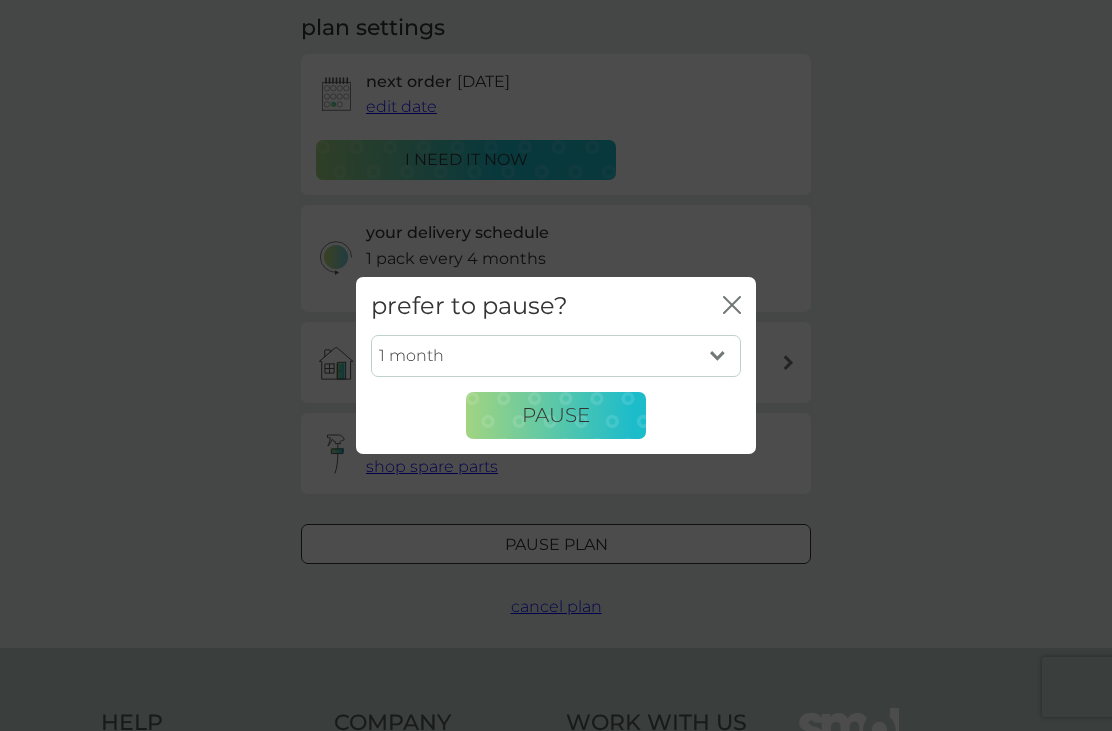 click on "Pause" at bounding box center [556, 415] 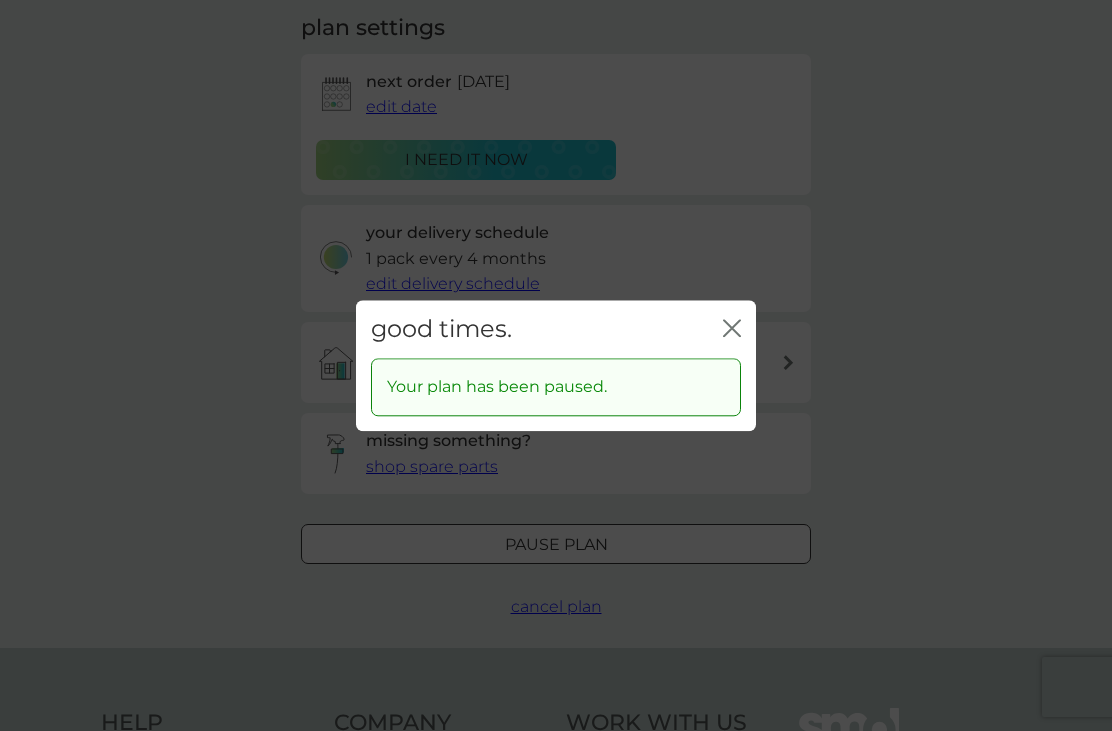click on "good times. close" at bounding box center [556, 329] 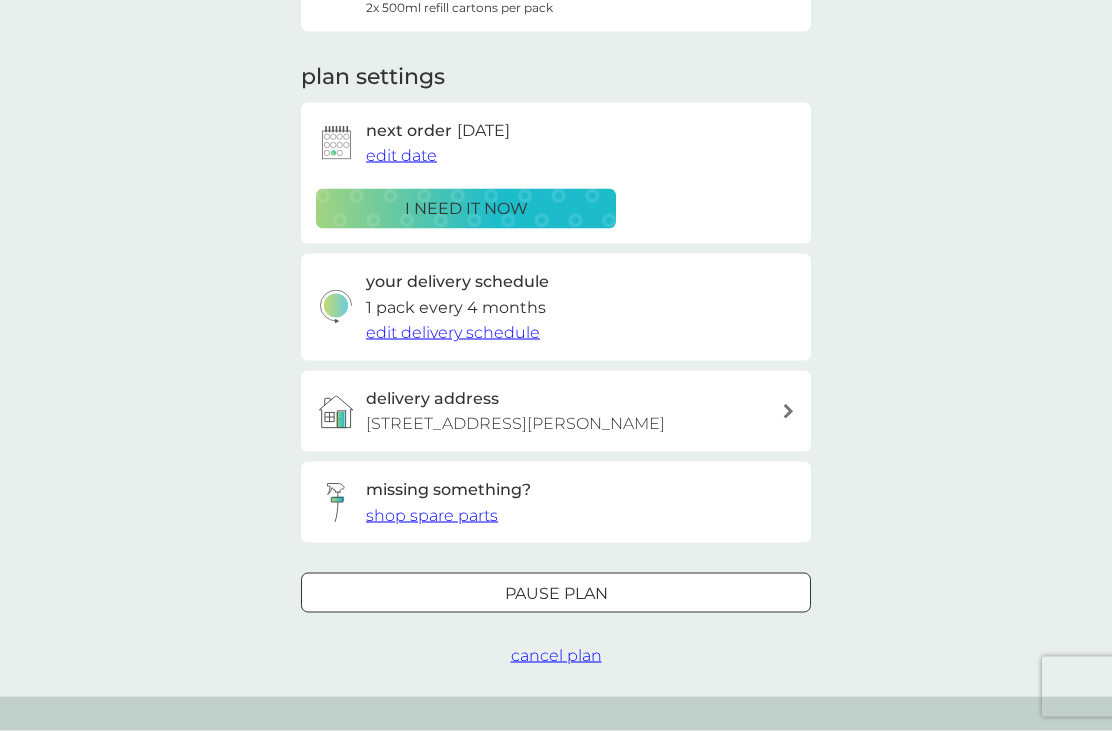 scroll, scrollTop: 225, scrollLeft: 0, axis: vertical 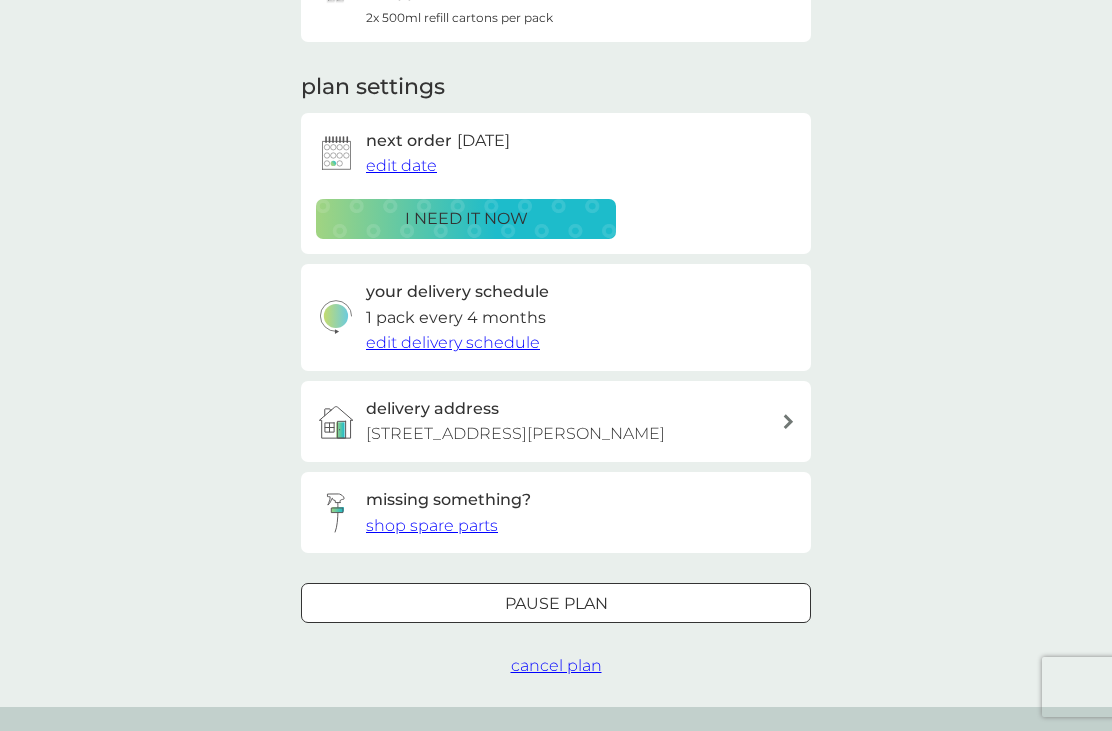 click on "edit delivery schedule" at bounding box center (453, 342) 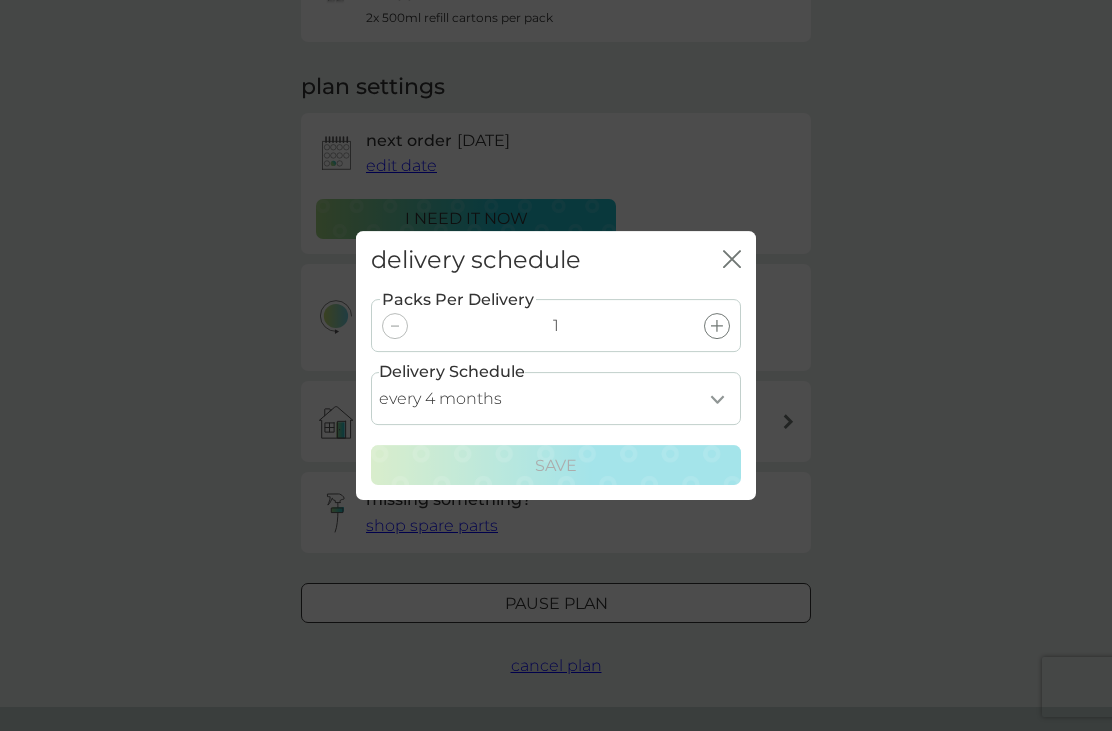 click on "every 1 month every 2 months every 3 months every 4 months every 5 months every 6 months every 7 months every 8 months" at bounding box center [556, 398] 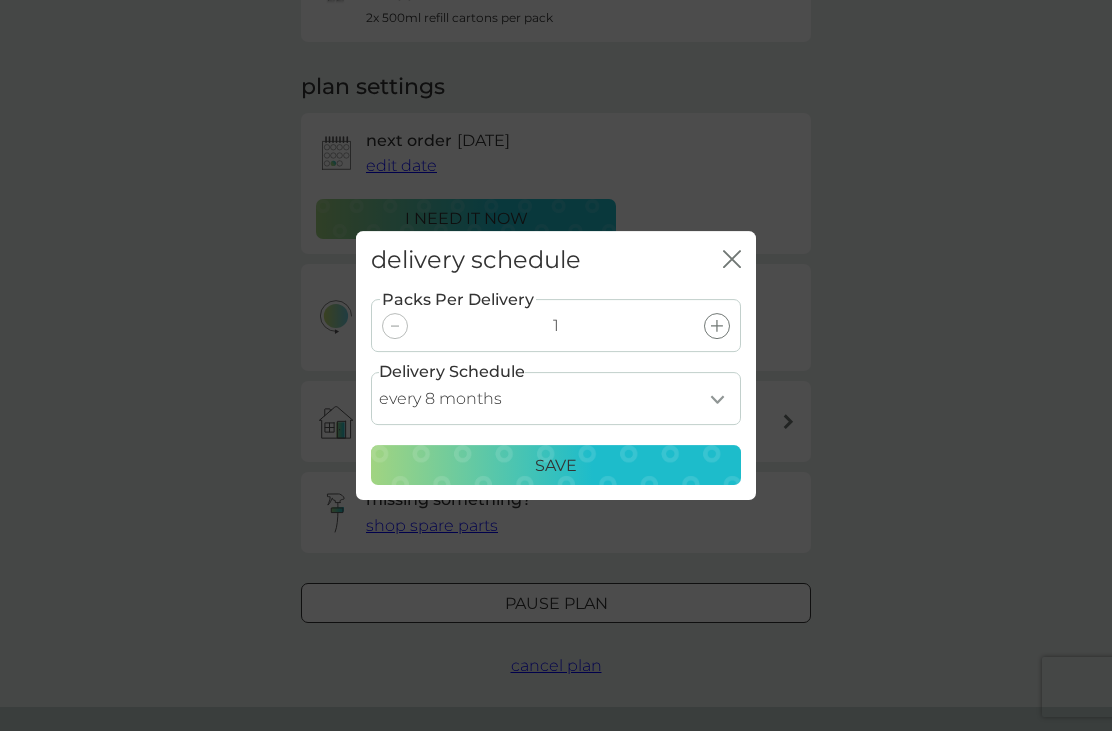 click on "Save" at bounding box center (556, 466) 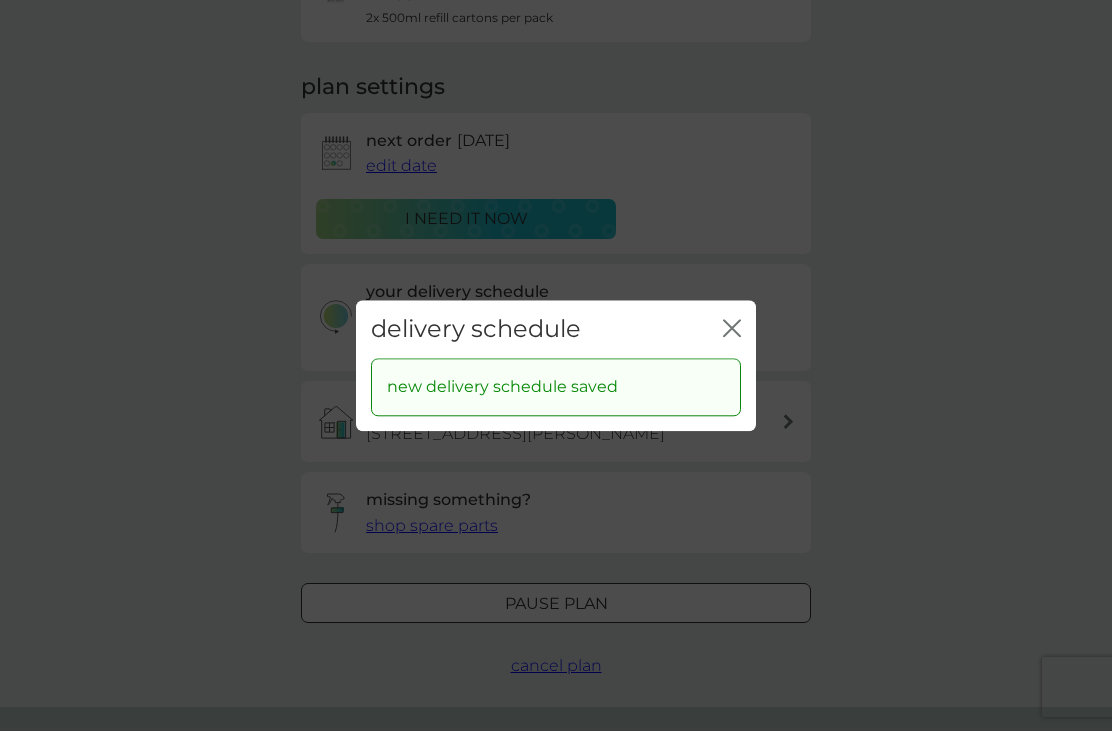 click on "close" 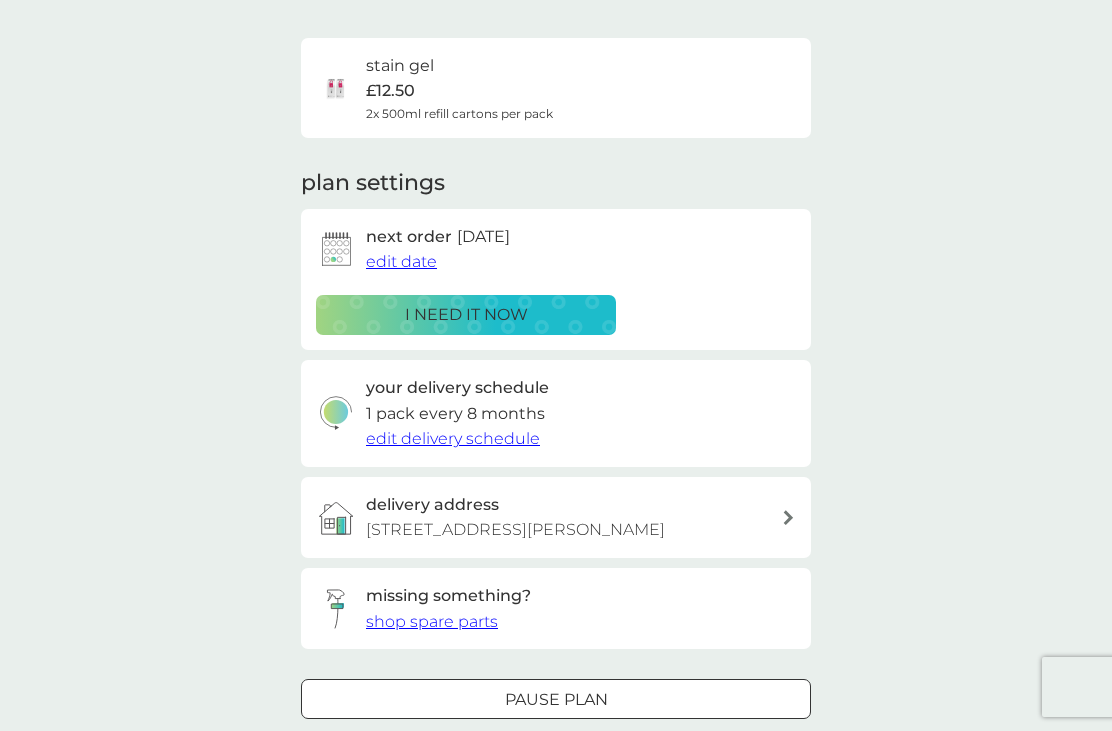 scroll, scrollTop: 0, scrollLeft: 0, axis: both 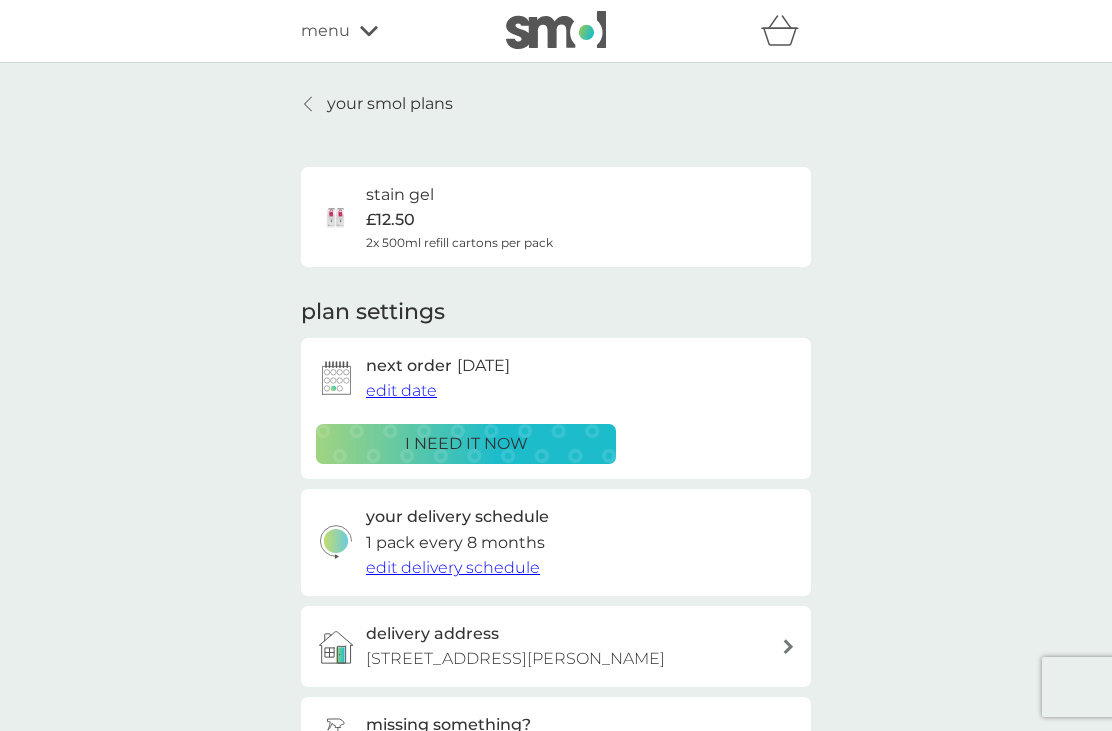 click on "your smol plans" at bounding box center [377, 104] 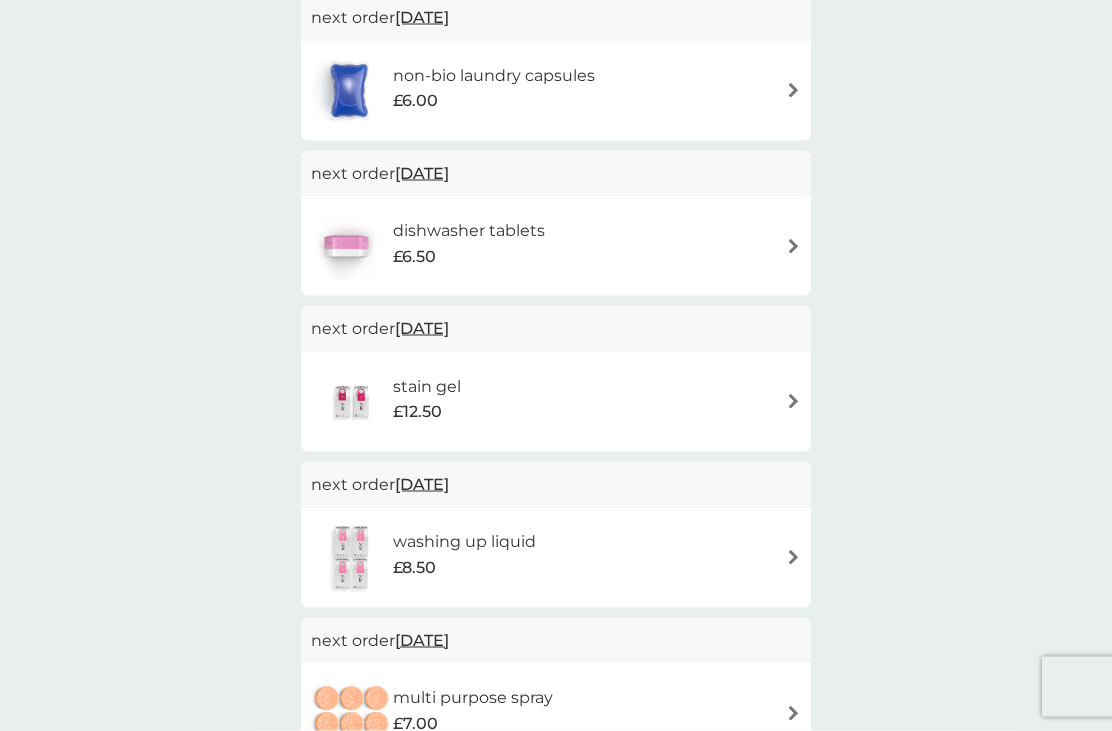 scroll, scrollTop: 427, scrollLeft: 0, axis: vertical 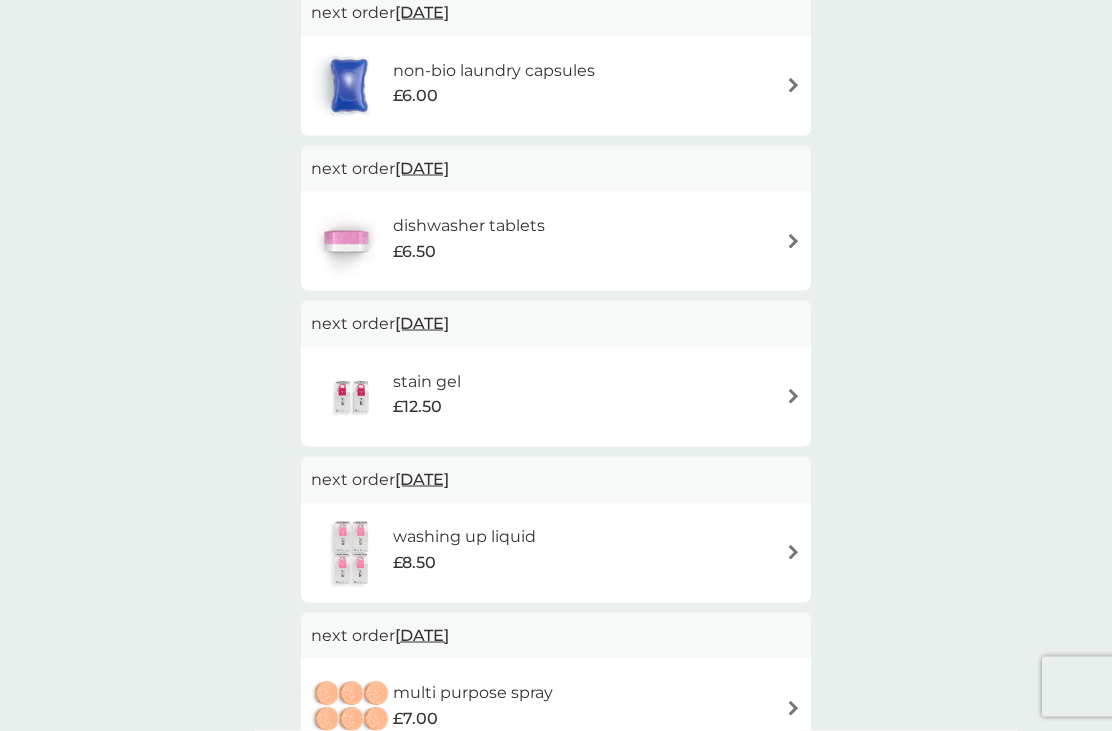 click at bounding box center (793, 552) 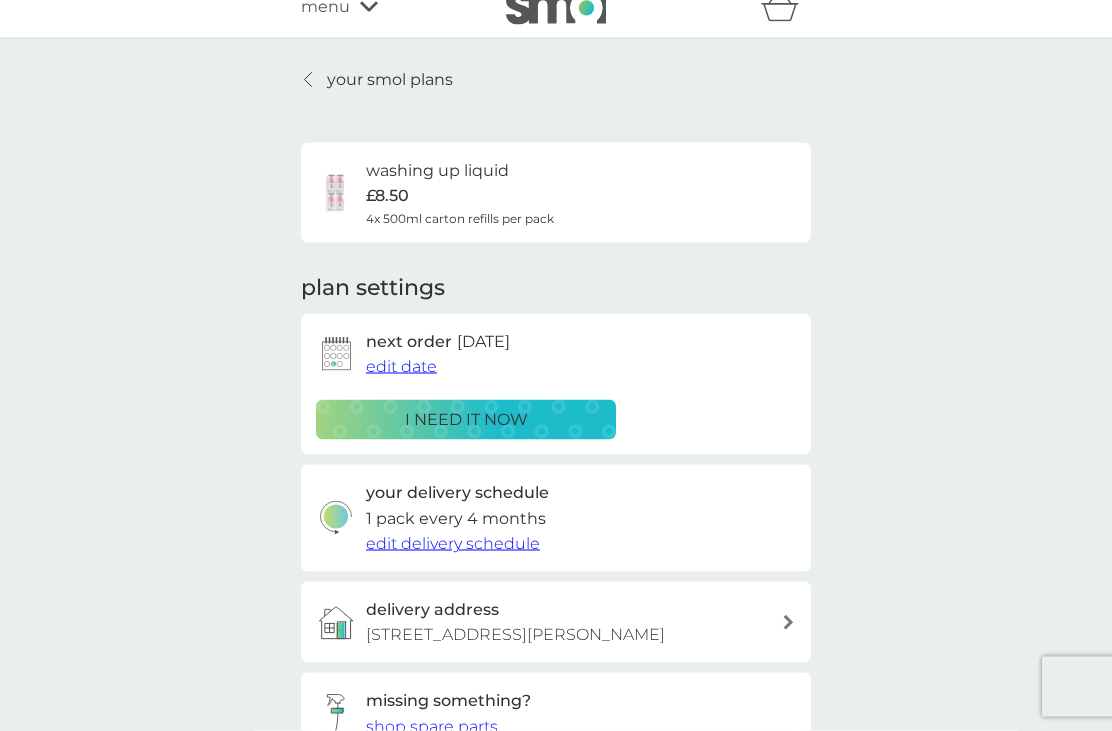 scroll, scrollTop: 26, scrollLeft: 0, axis: vertical 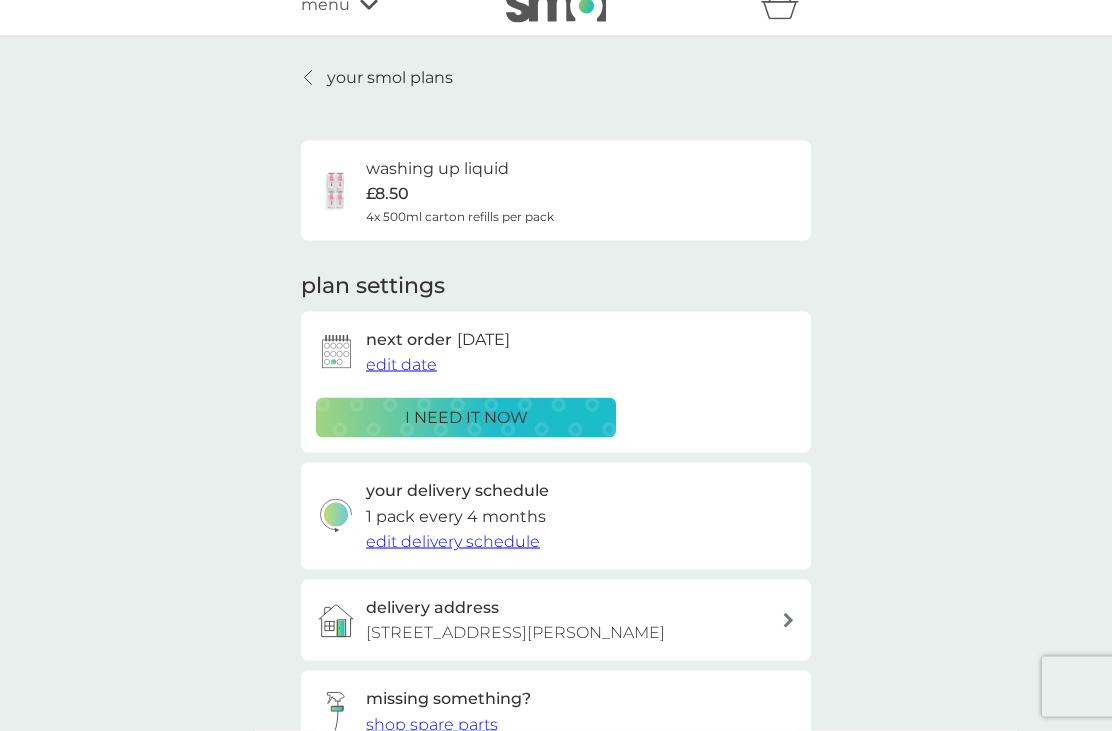 click on "edit date" at bounding box center [401, 364] 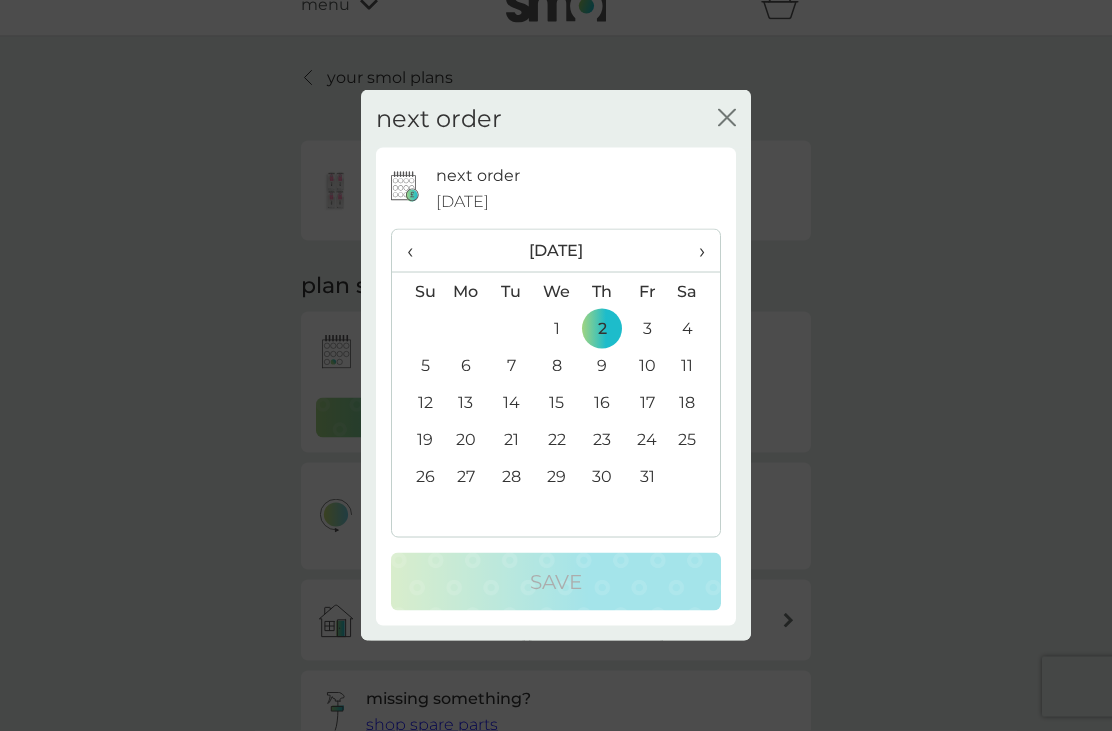 scroll, scrollTop: 27, scrollLeft: 0, axis: vertical 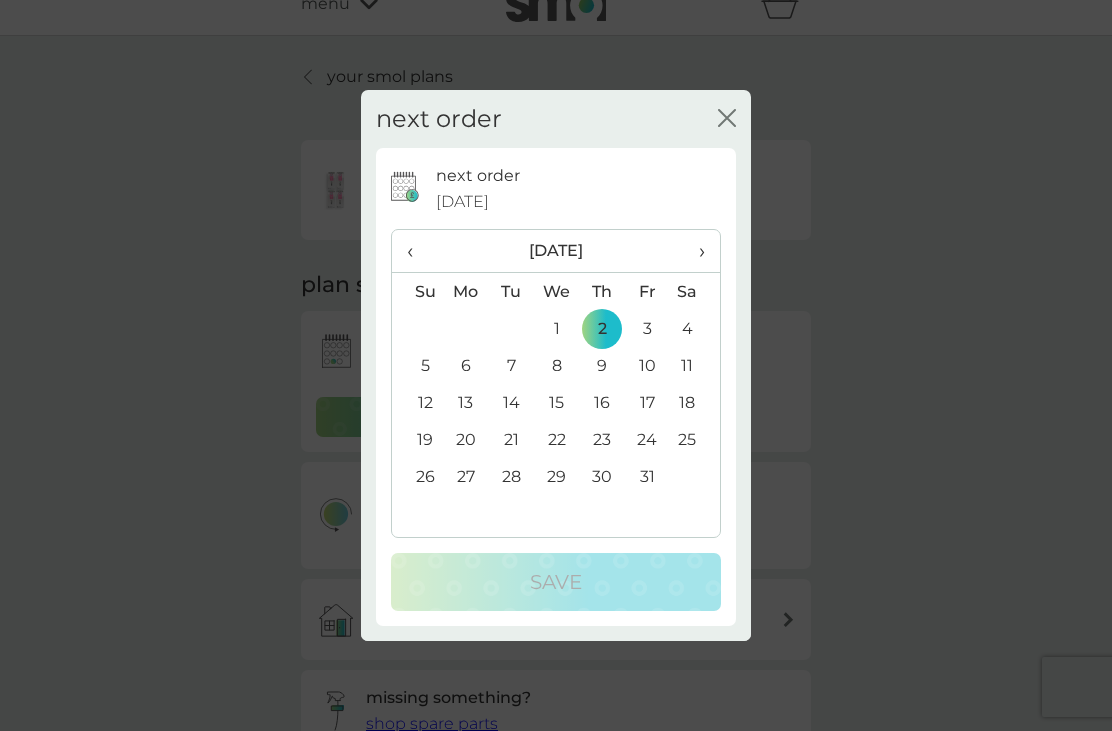 click on "‹" at bounding box center [417, 251] 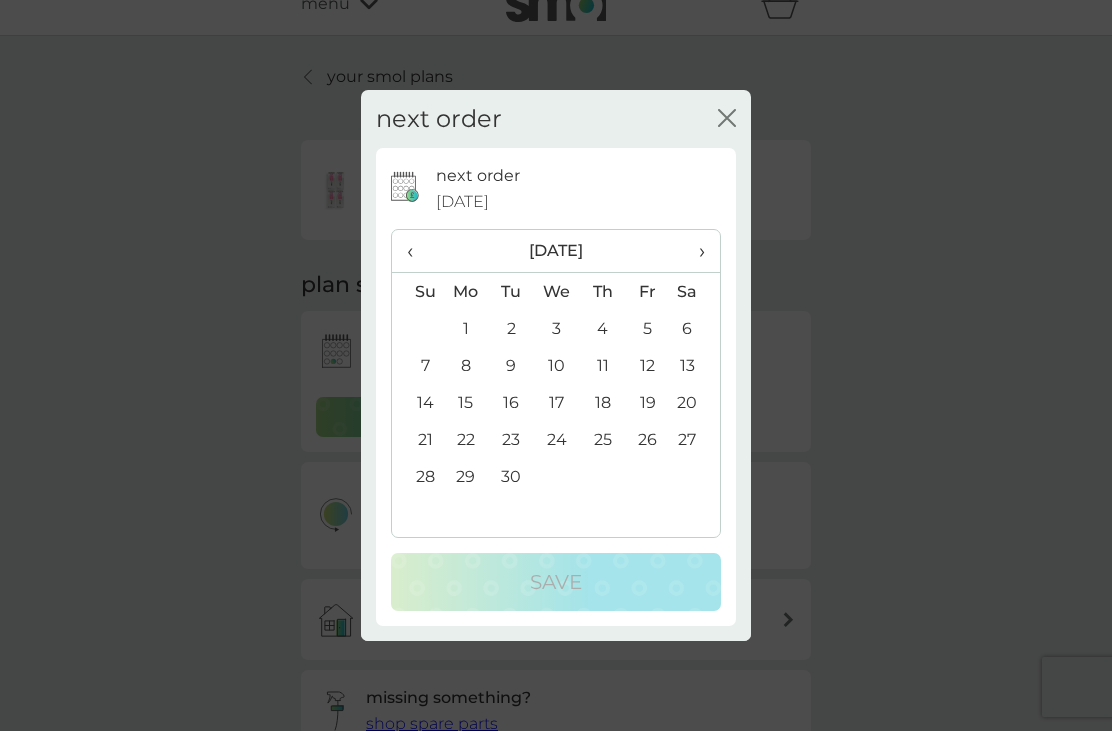 click on "‹" at bounding box center [417, 251] 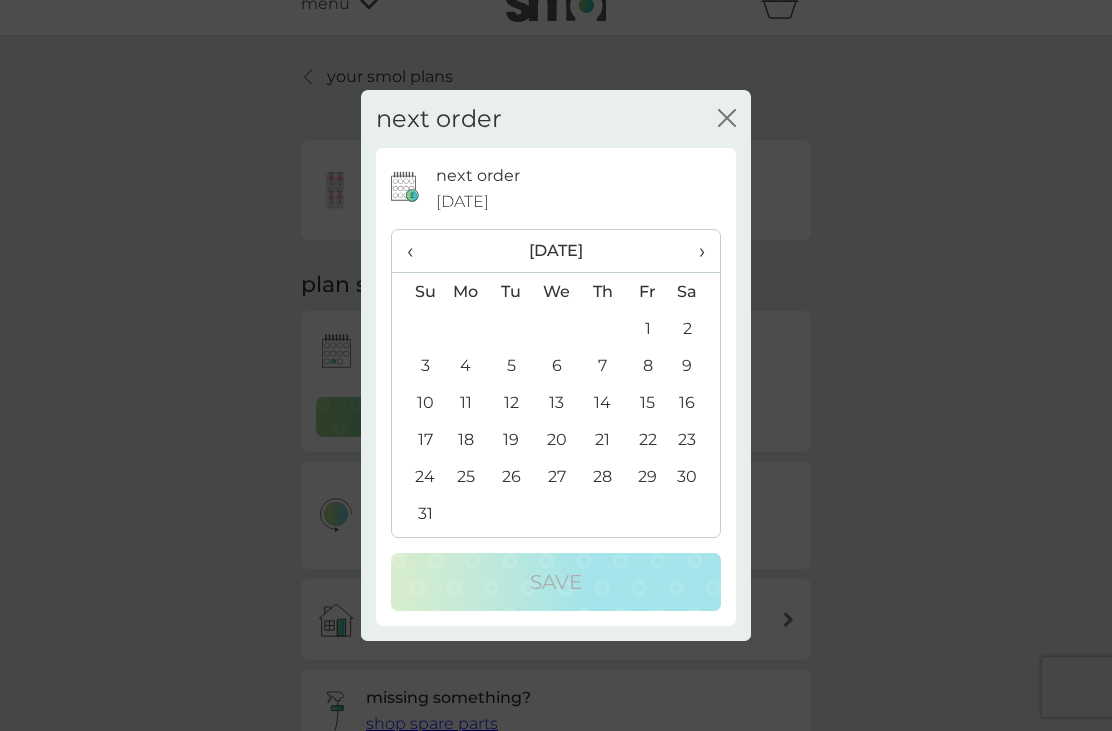 click on "›" at bounding box center (695, 251) 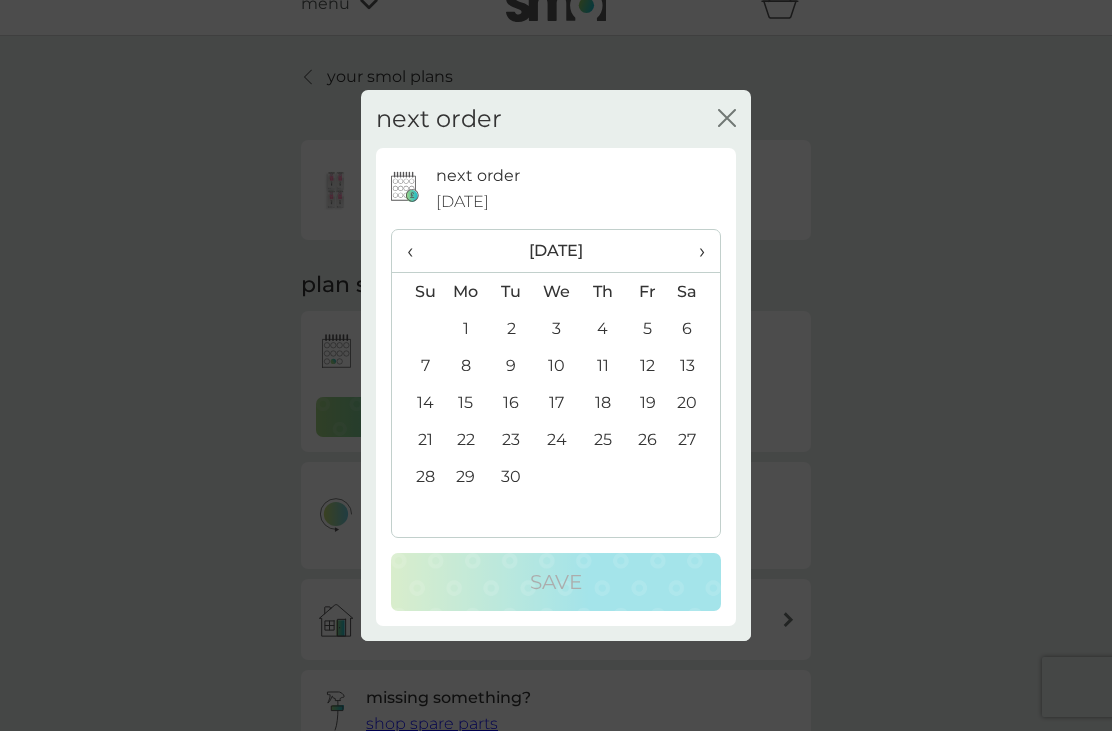 click on "next order close next order [DATE] ‹ [DATE] › Su Mo Tu We Th Fr Sa 31 1 2 3 4 5 6 7 8 9 10 11 12 13 14 15 16 17 18 19 20 21 22 23 24 25 26 27 28 29 30 1 2 3 4 5 6 7 8 9 10 11 Save" at bounding box center (556, 365) 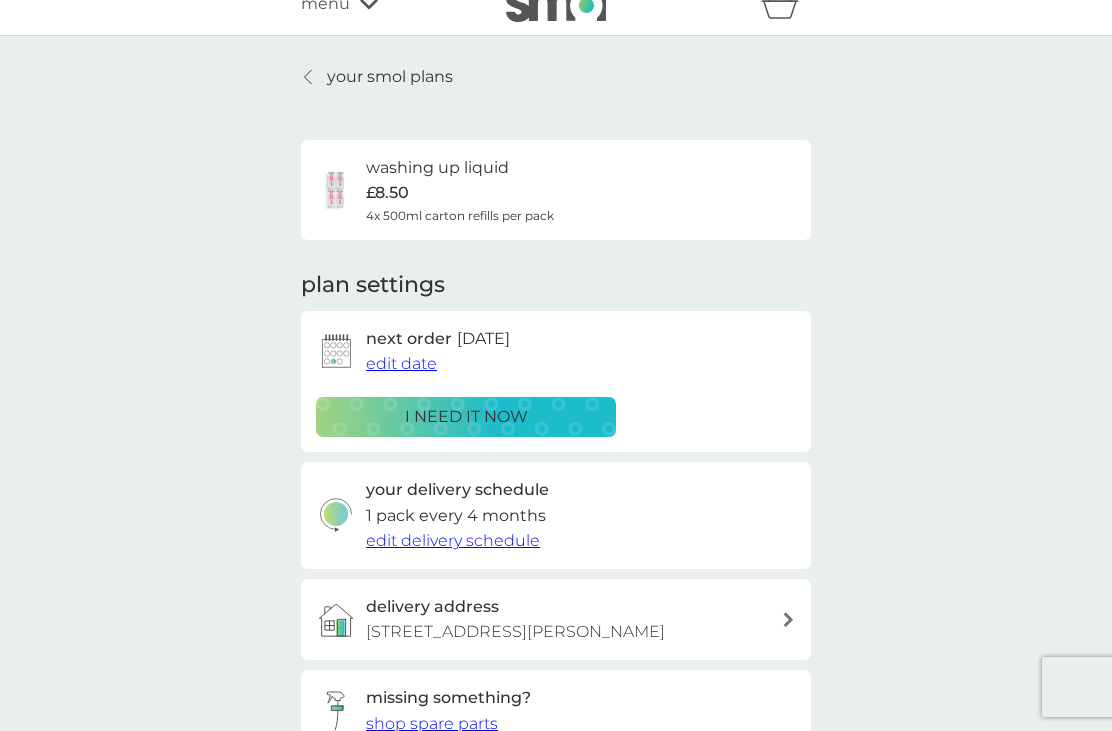 click on "edit date" at bounding box center [401, 363] 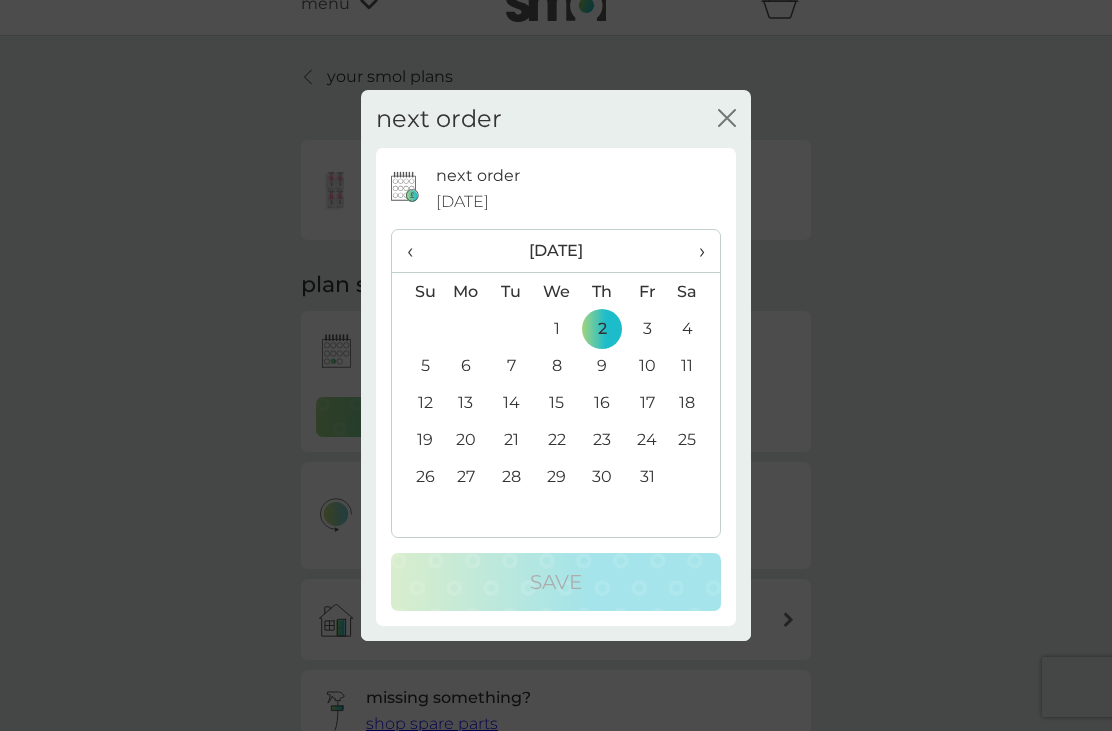 click on "‹" at bounding box center [417, 251] 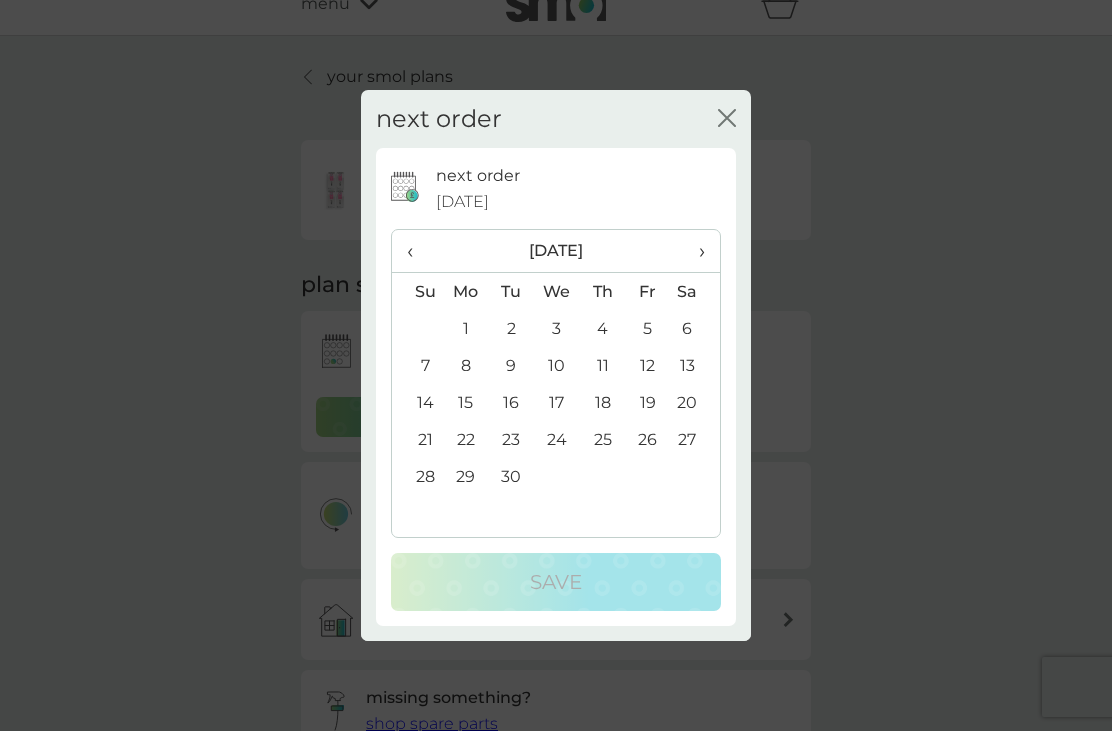 click on "2" at bounding box center (511, 328) 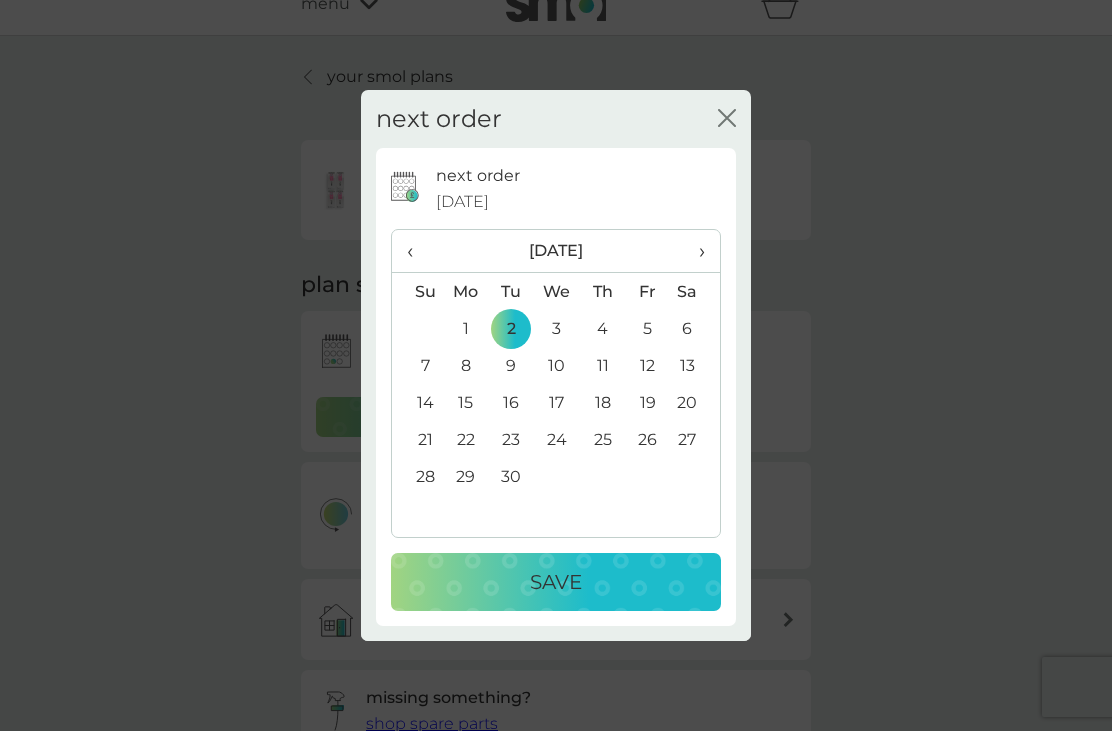 click on "Save" at bounding box center [556, 582] 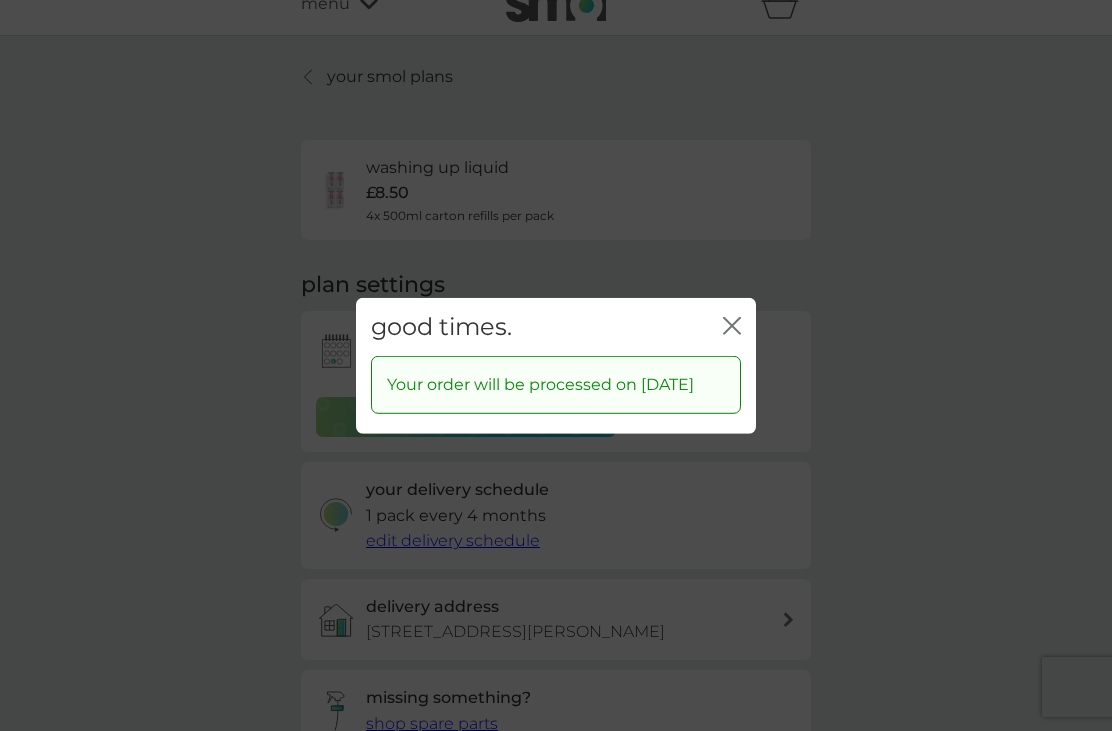 click 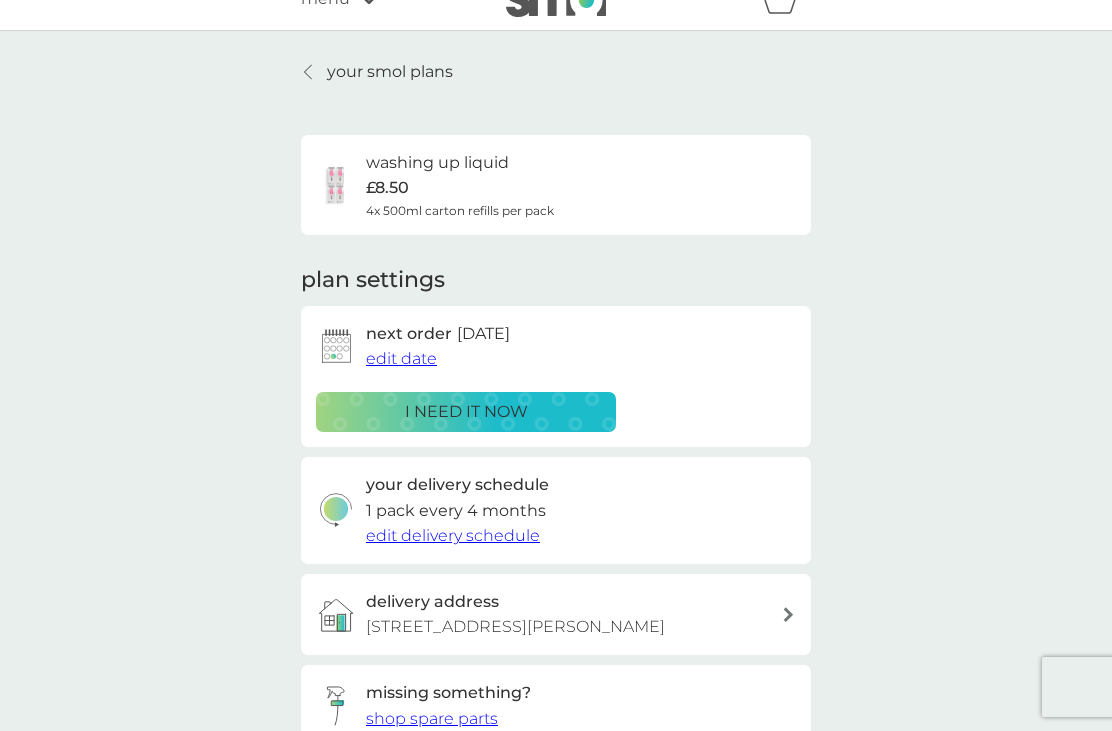 scroll, scrollTop: 0, scrollLeft: 0, axis: both 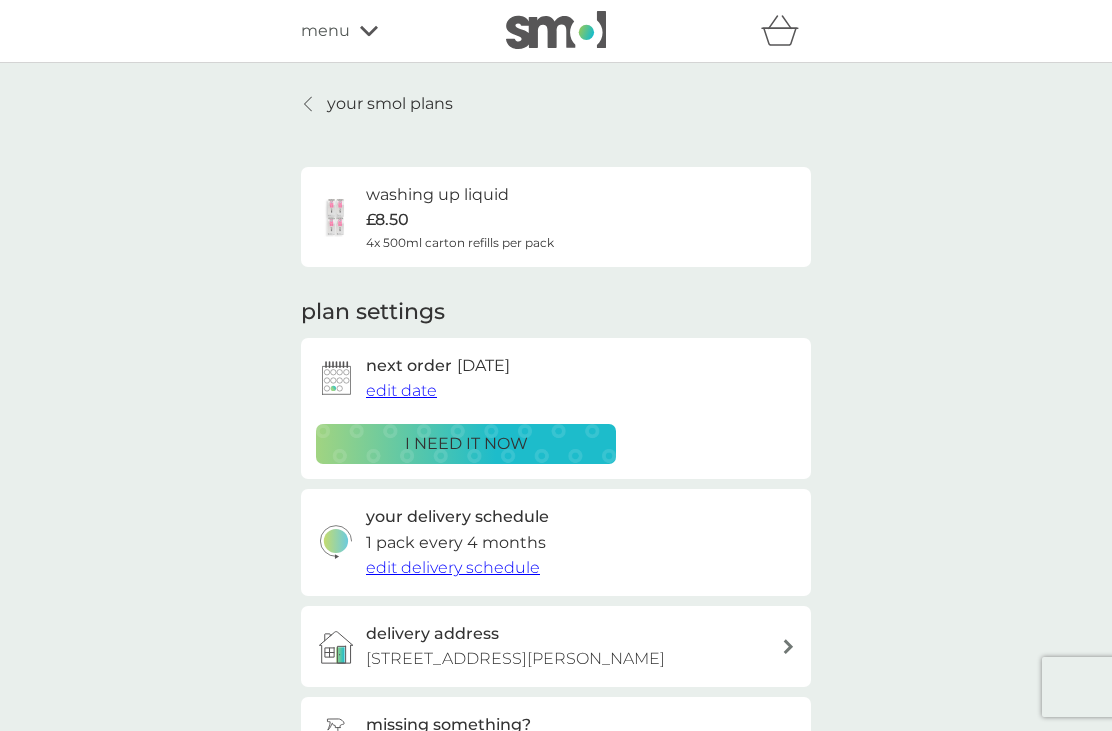 click 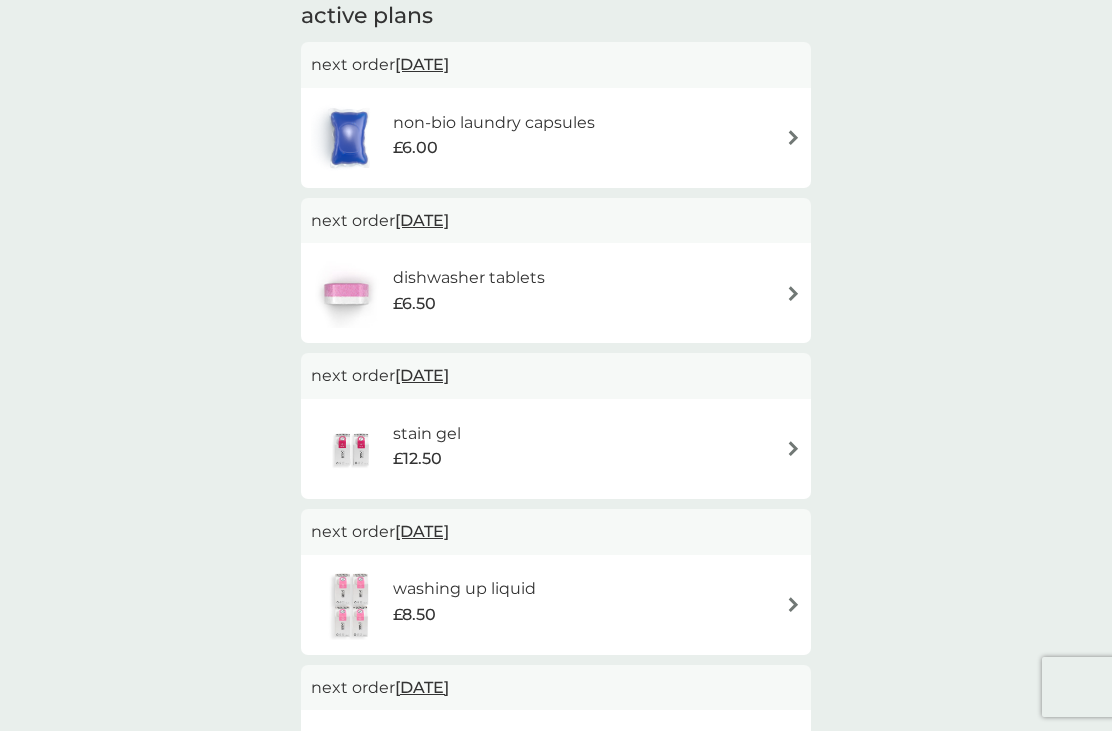 scroll, scrollTop: 374, scrollLeft: 0, axis: vertical 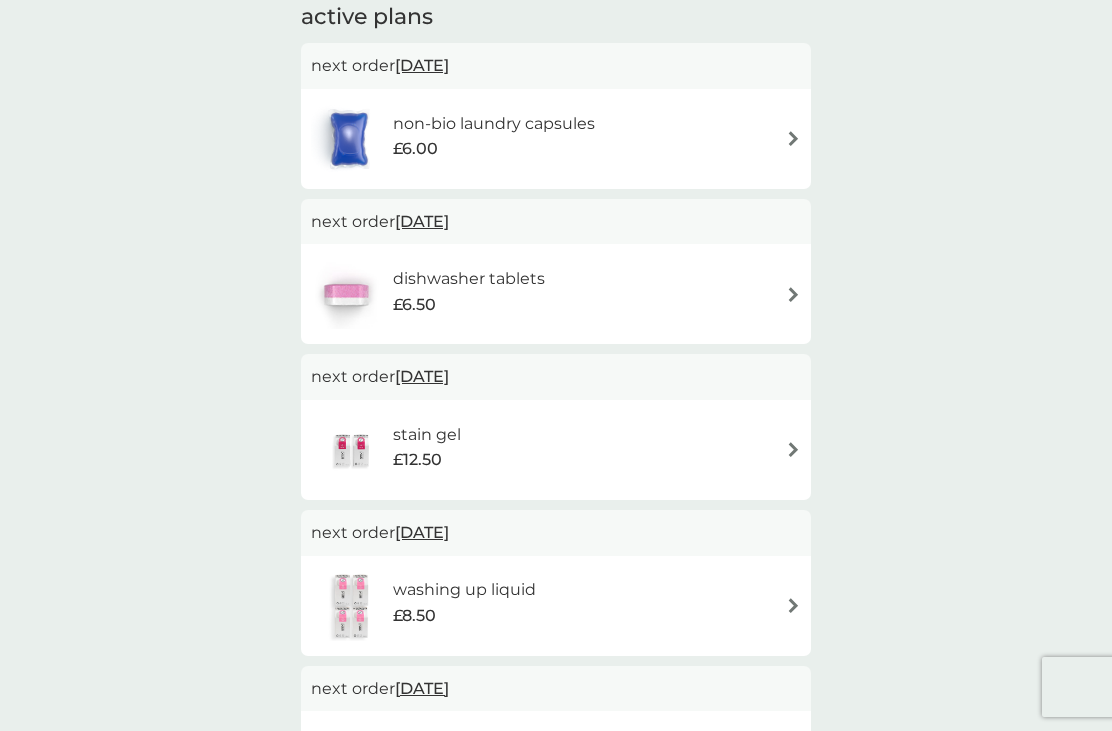 click at bounding box center (793, 294) 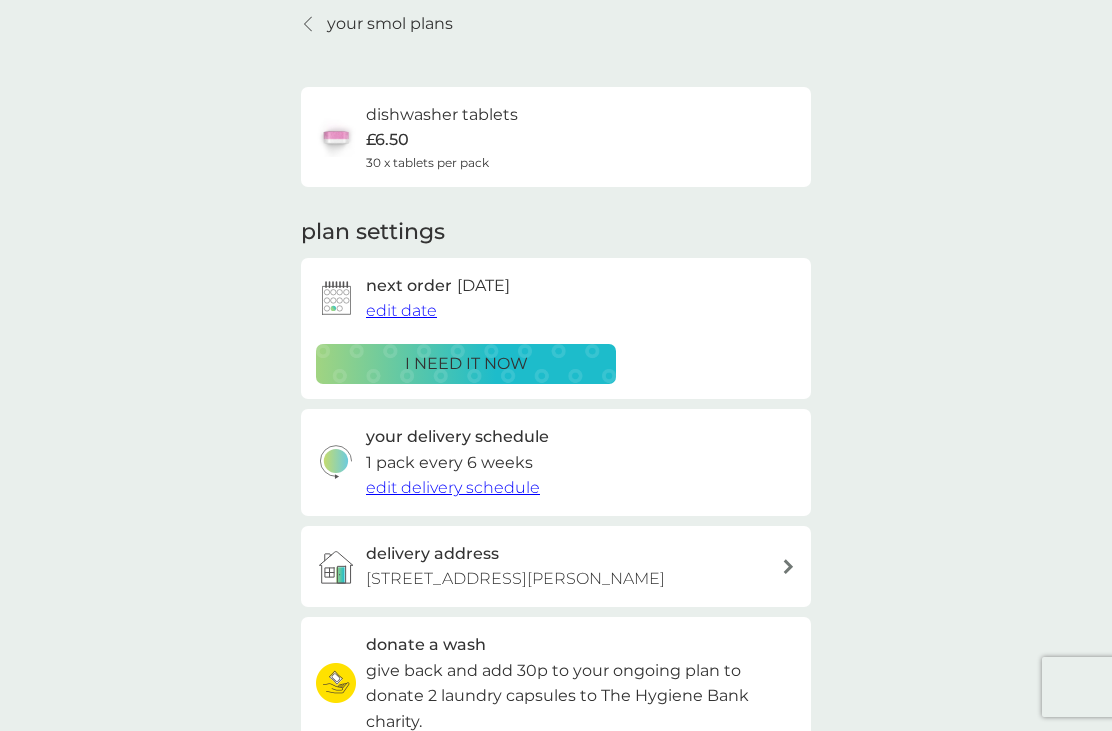 scroll, scrollTop: 83, scrollLeft: 0, axis: vertical 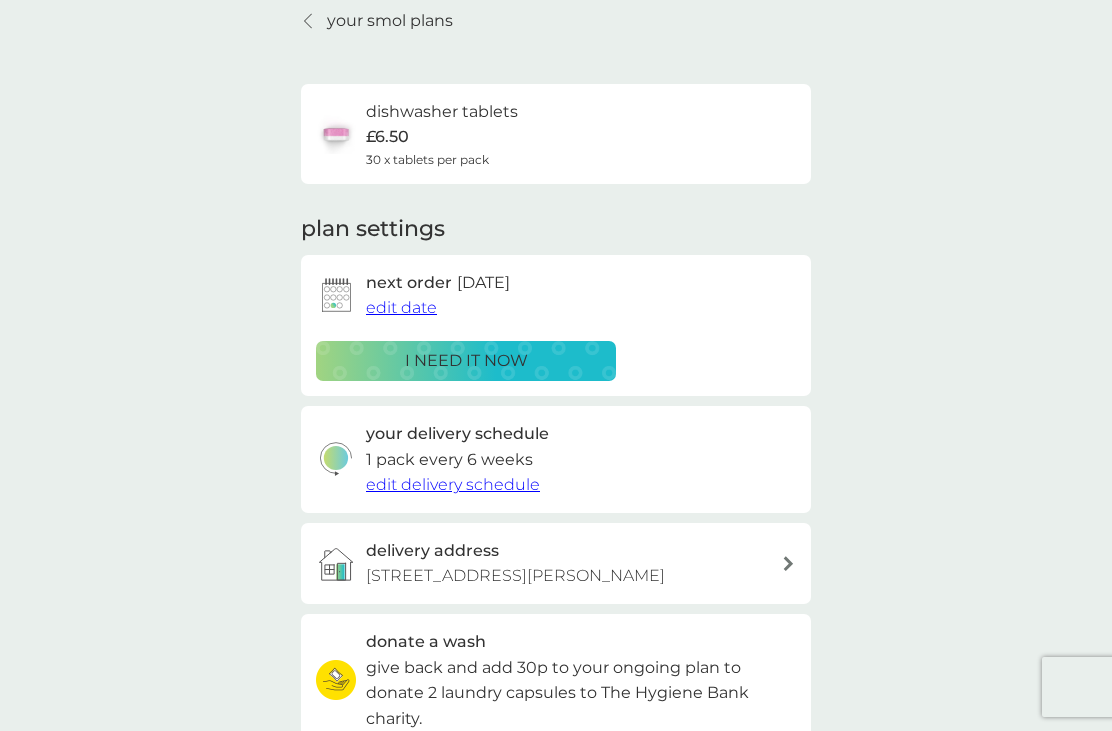 click on "edit date" at bounding box center [401, 307] 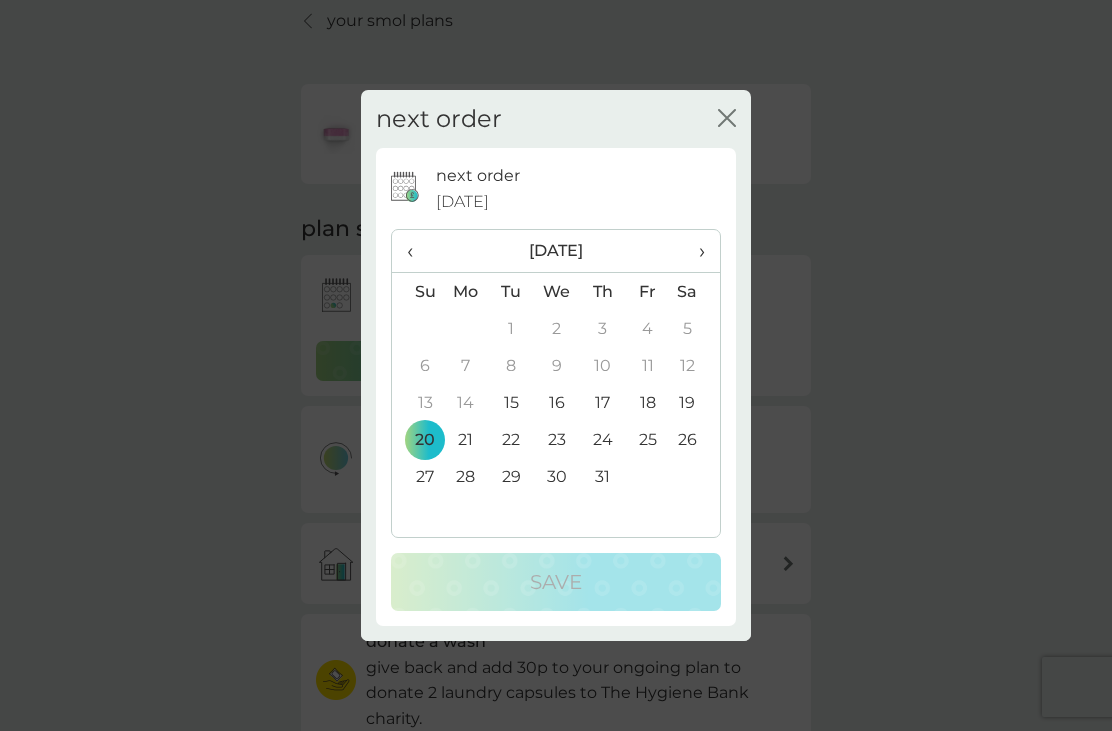 click on "›" at bounding box center (695, 251) 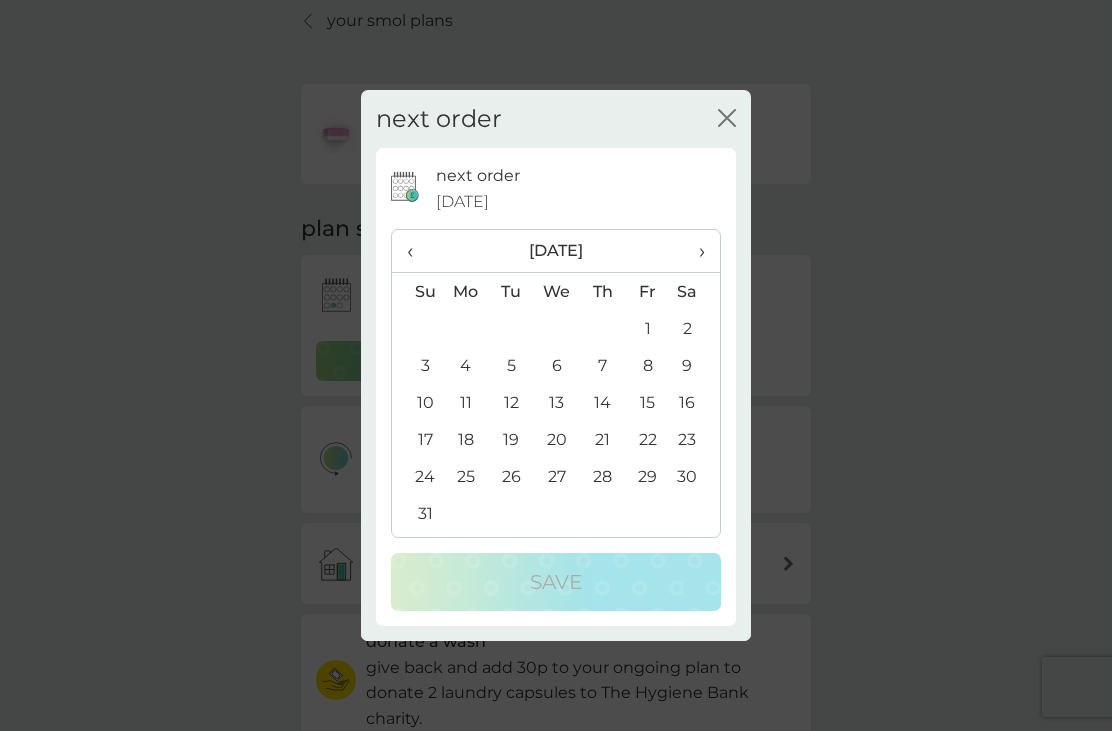 click on "›" at bounding box center (695, 251) 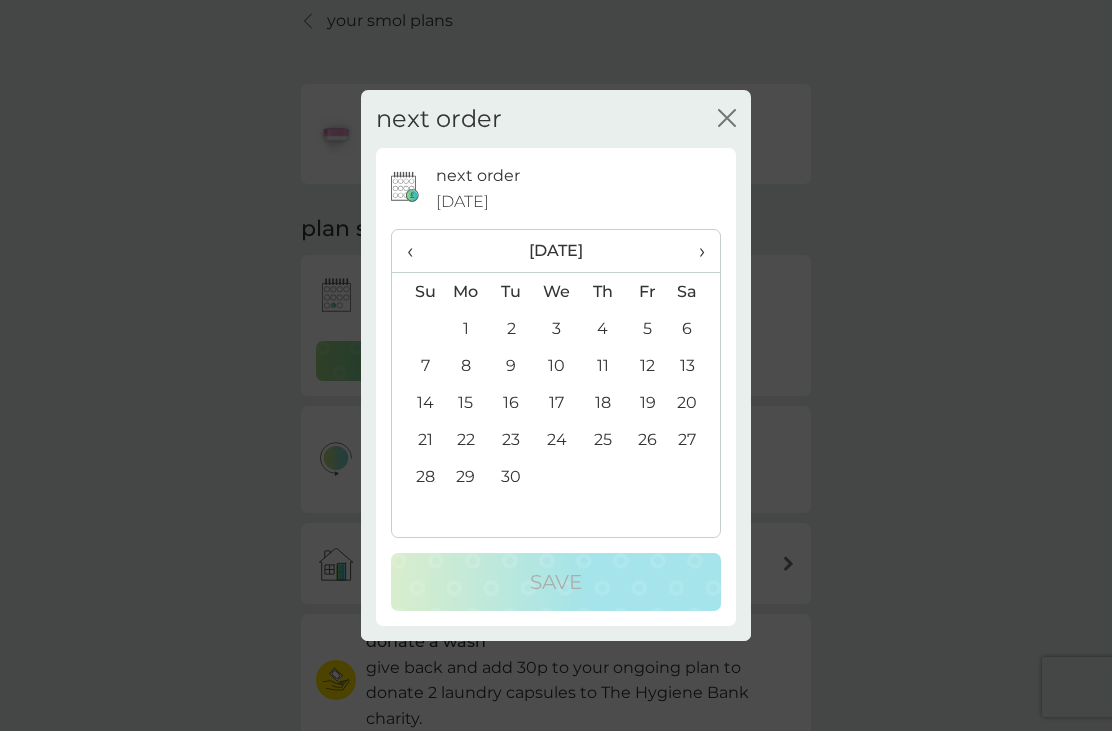 click on "2" at bounding box center (511, 328) 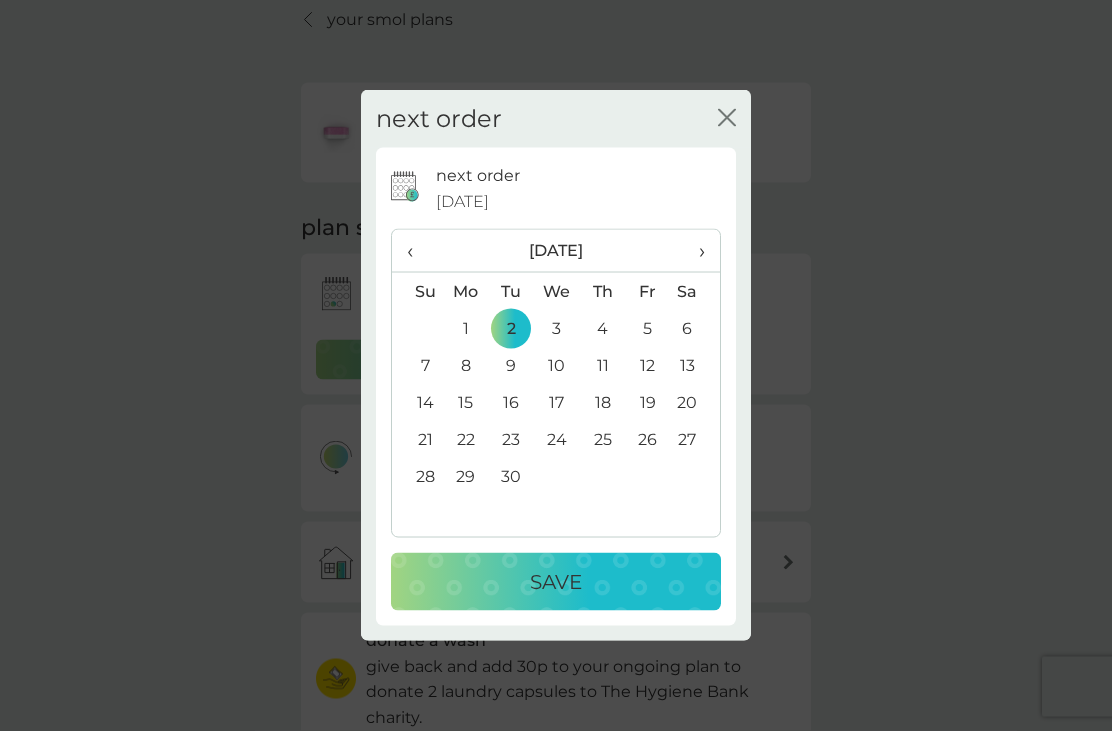 click on "Save" at bounding box center [556, 582] 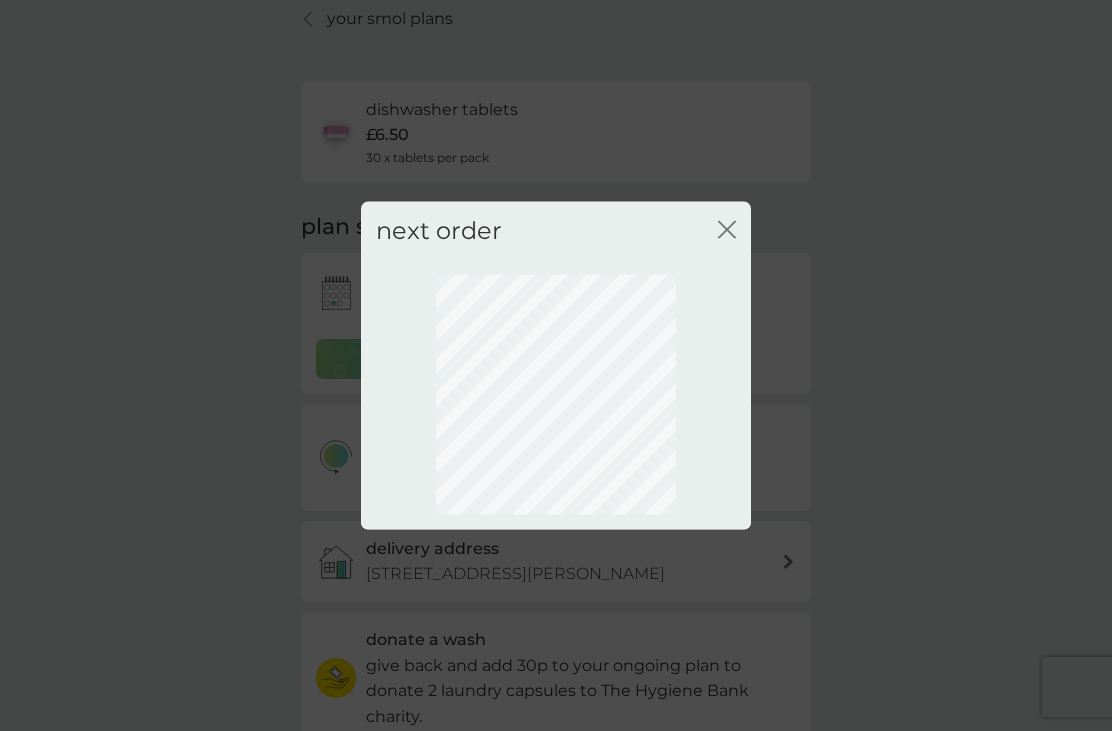 scroll, scrollTop: 42, scrollLeft: 0, axis: vertical 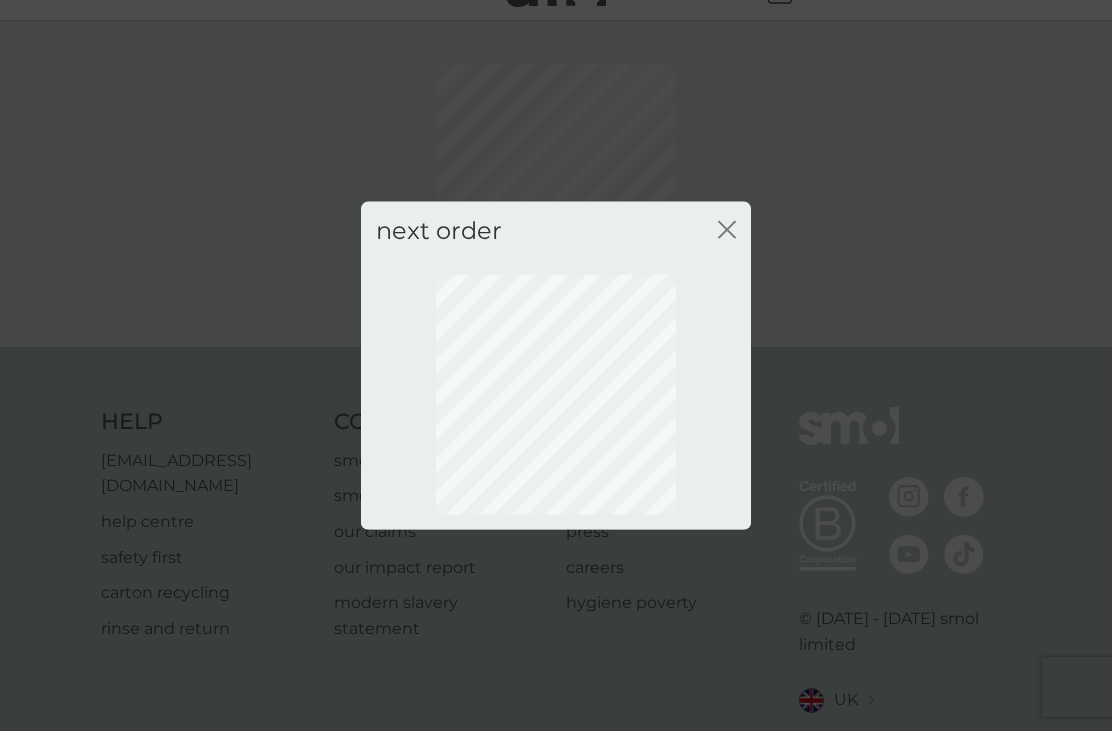 click 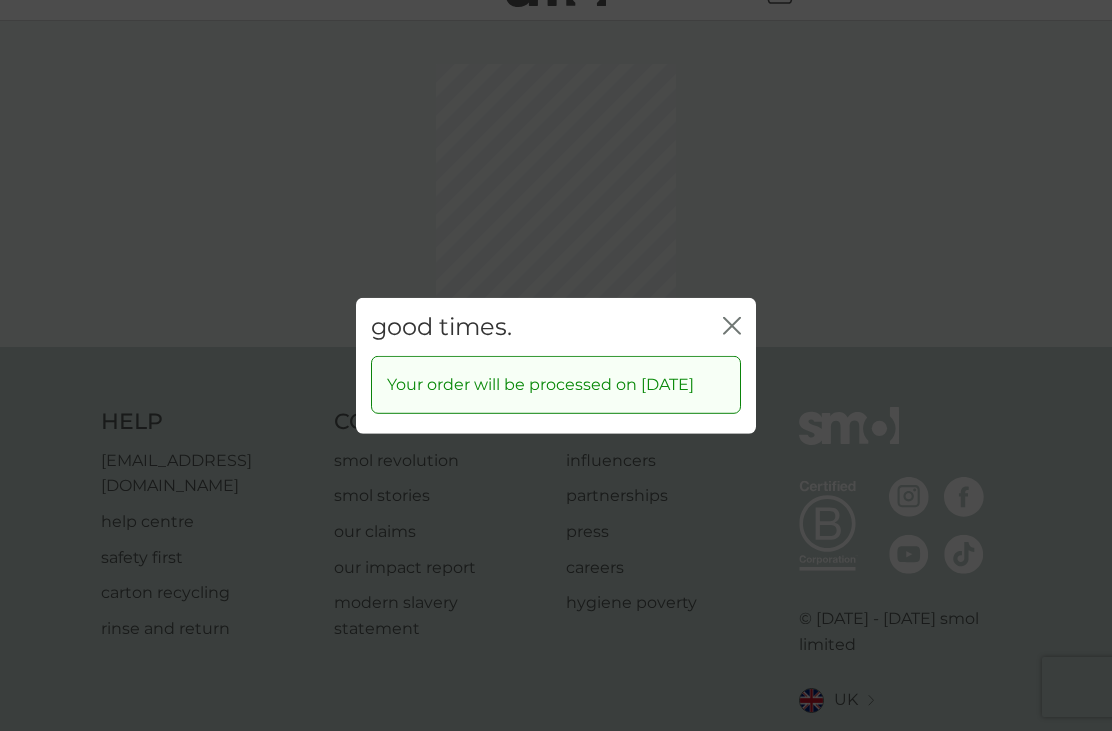 click on "good times. close Your order will be processed on [DATE]" at bounding box center [556, 365] 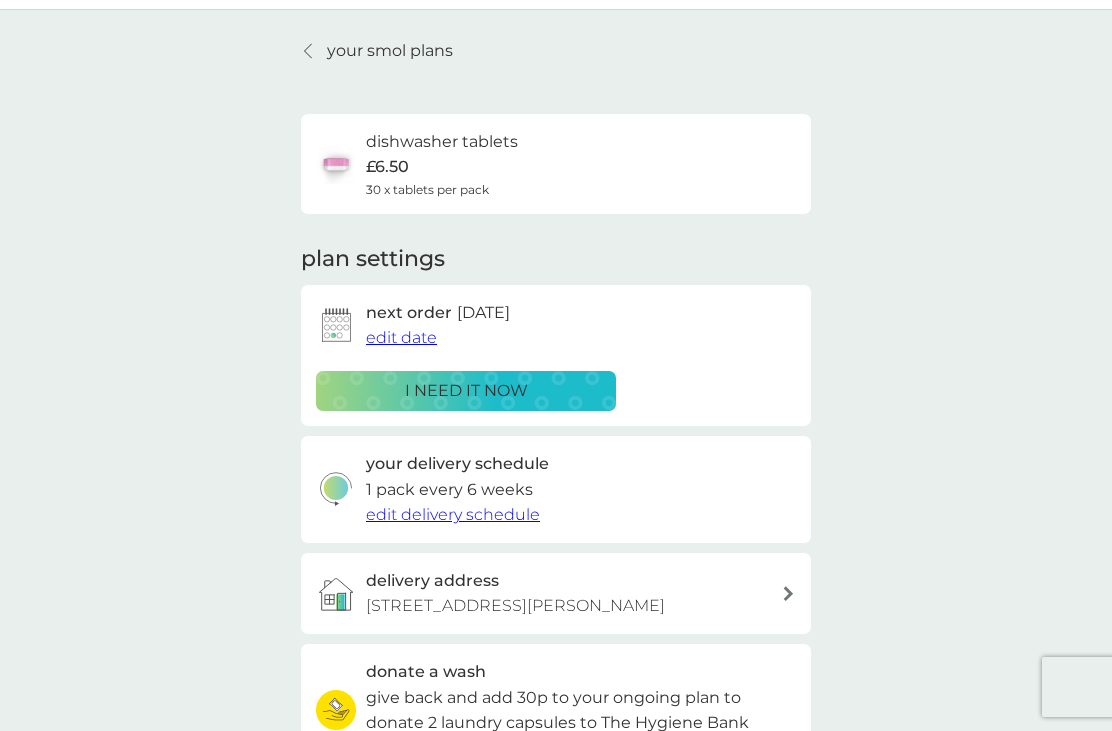scroll, scrollTop: 0, scrollLeft: 0, axis: both 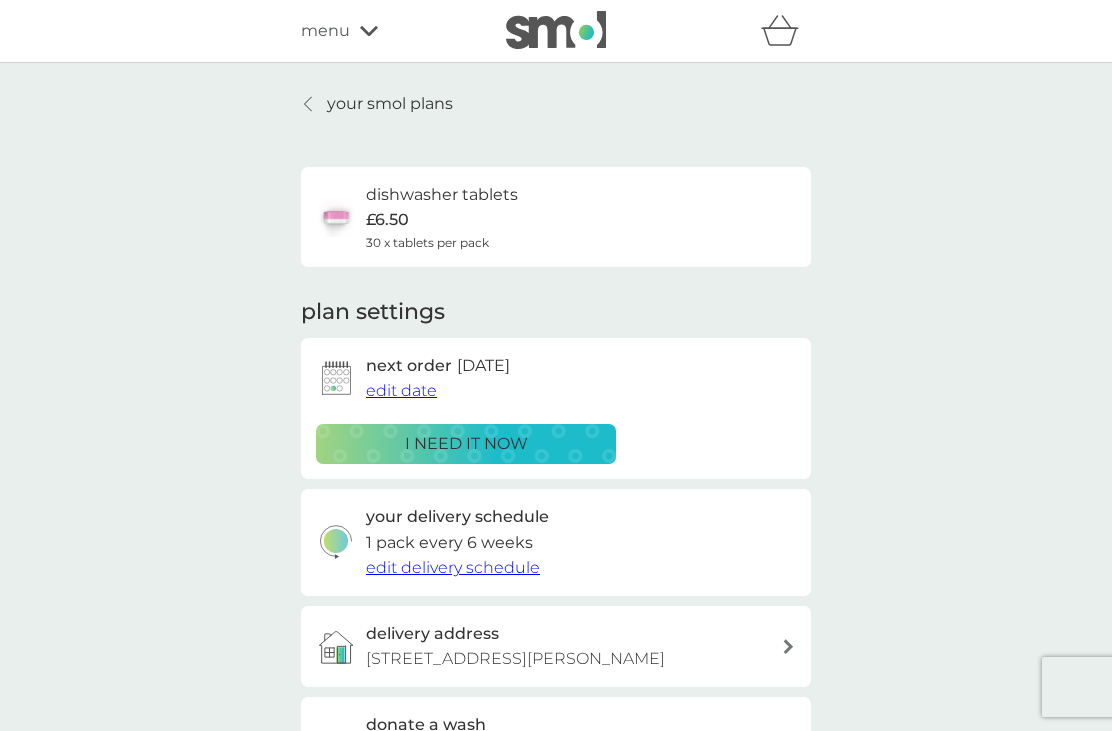 click at bounding box center [309, 104] 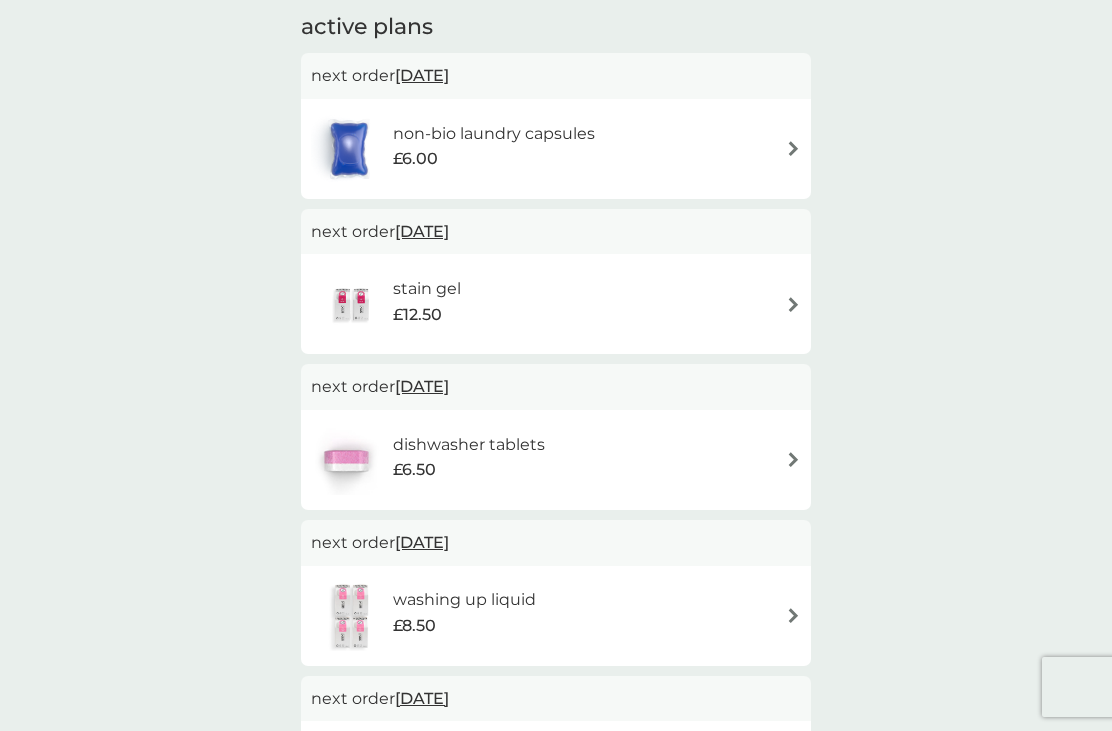 scroll, scrollTop: 365, scrollLeft: 0, axis: vertical 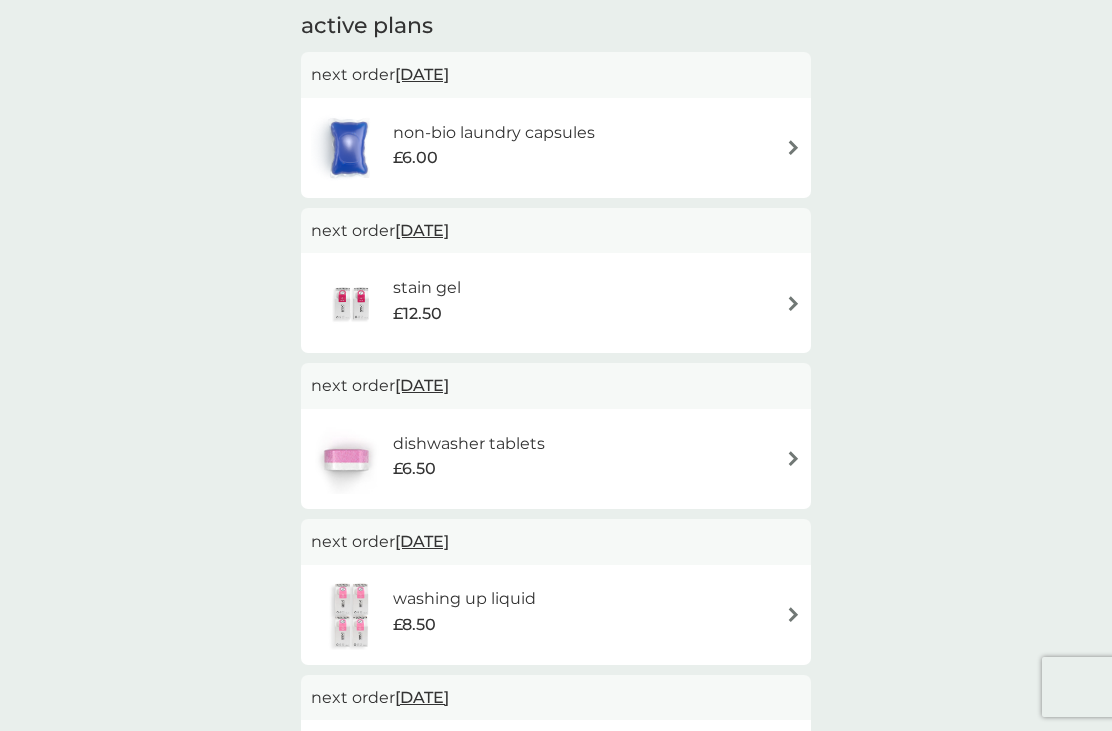 click at bounding box center [793, 303] 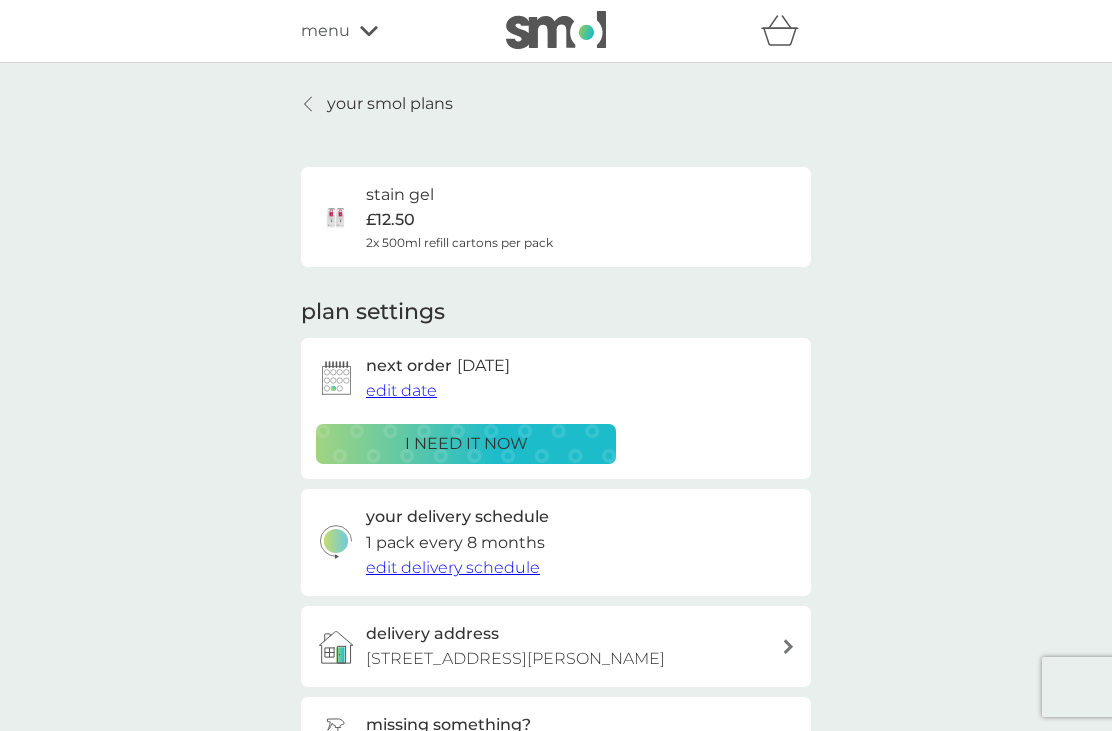 click on "edit date" at bounding box center (401, 390) 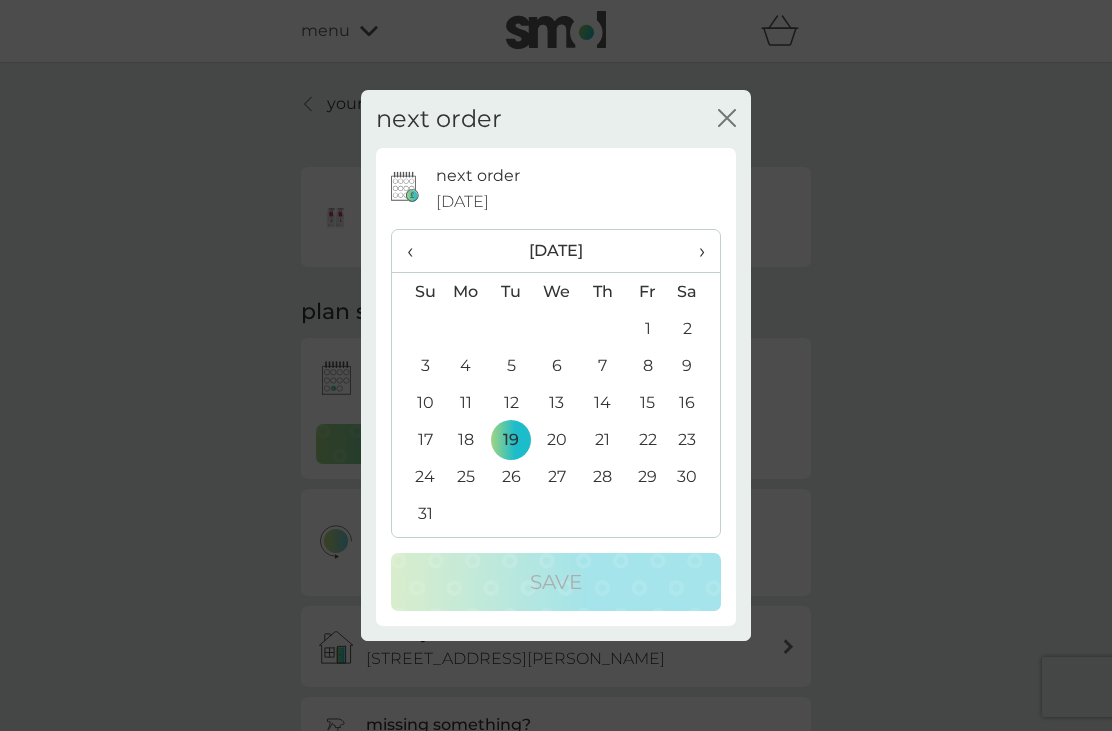 click on "›" at bounding box center [695, 251] 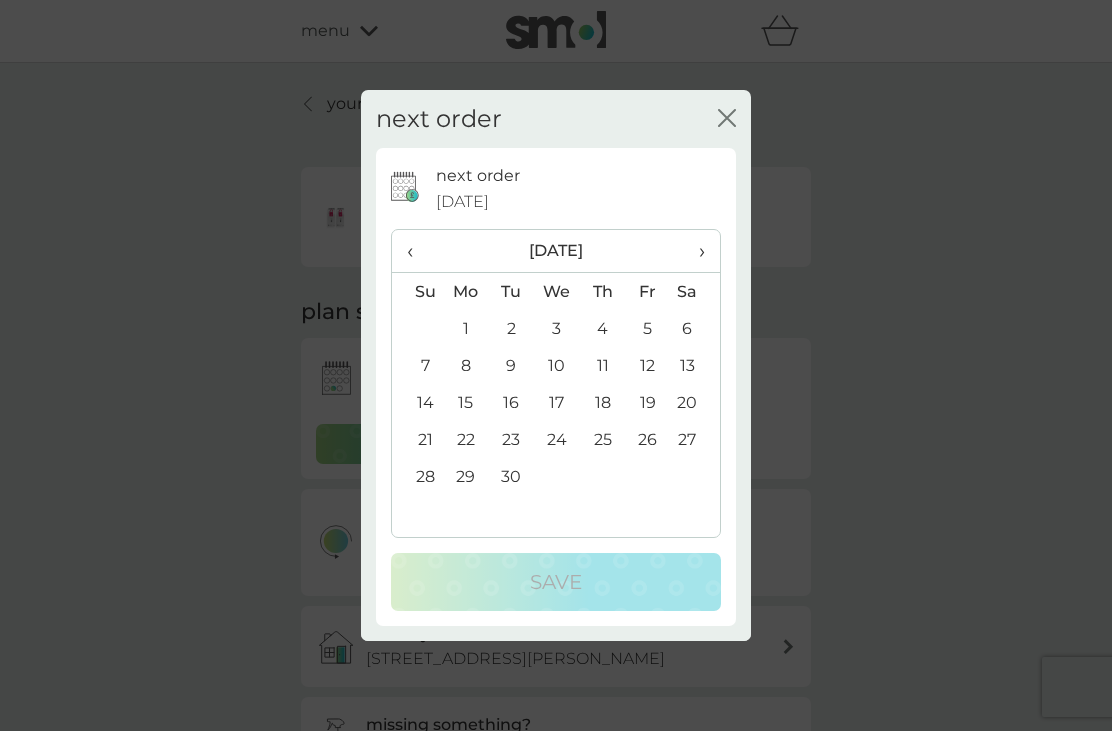 click on "›" at bounding box center [695, 251] 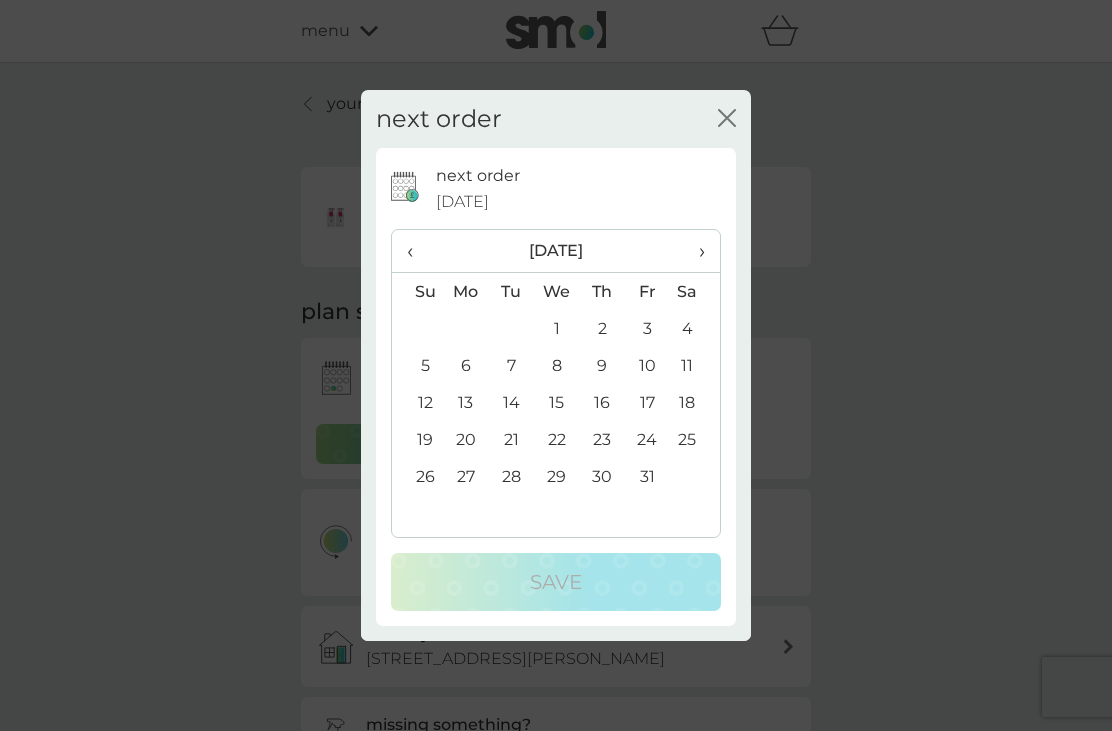 click on "›" at bounding box center (695, 251) 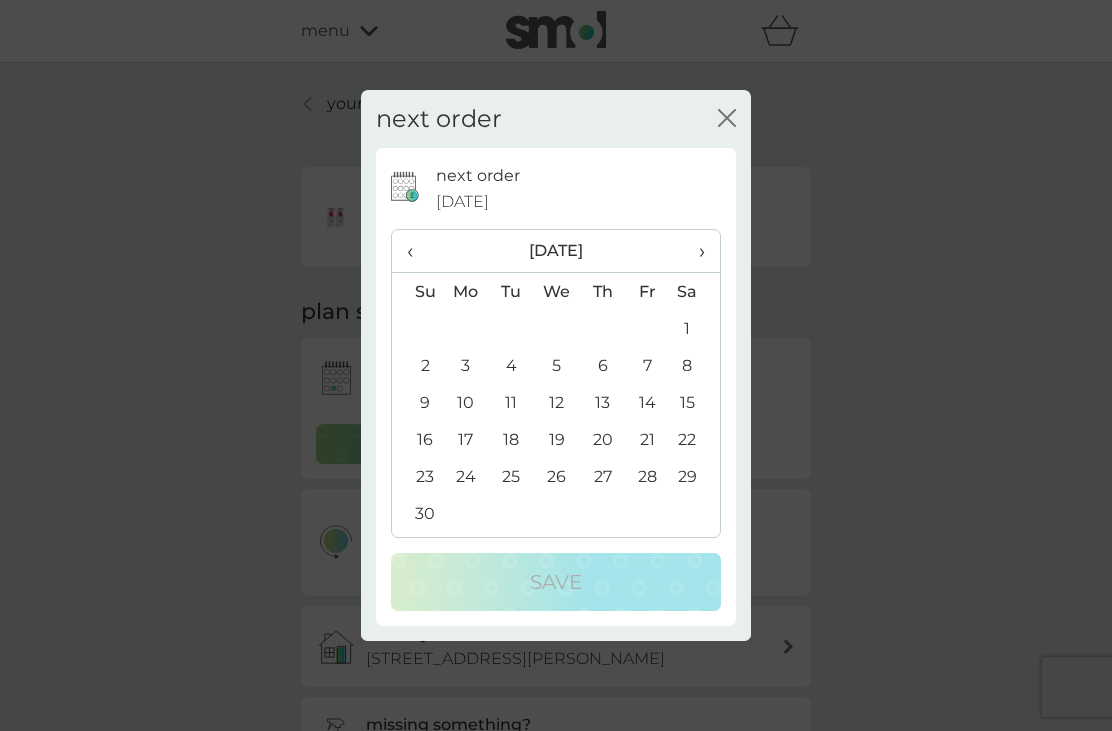 click on "›" at bounding box center (695, 251) 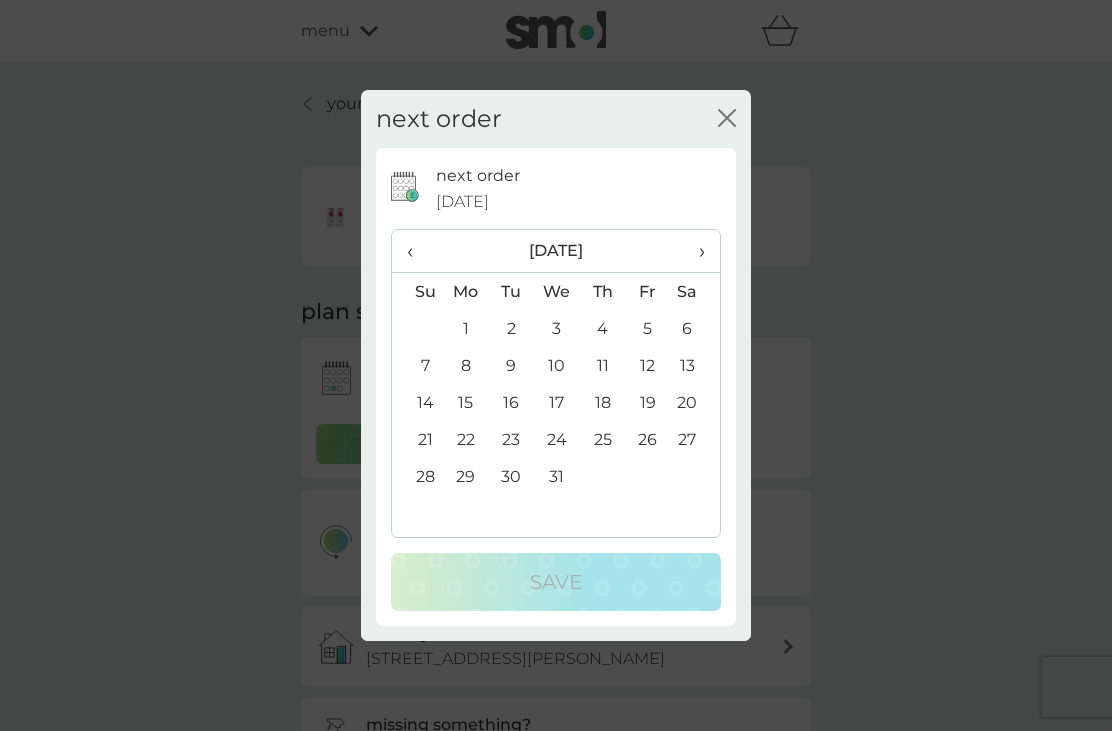 click on "2" at bounding box center [511, 328] 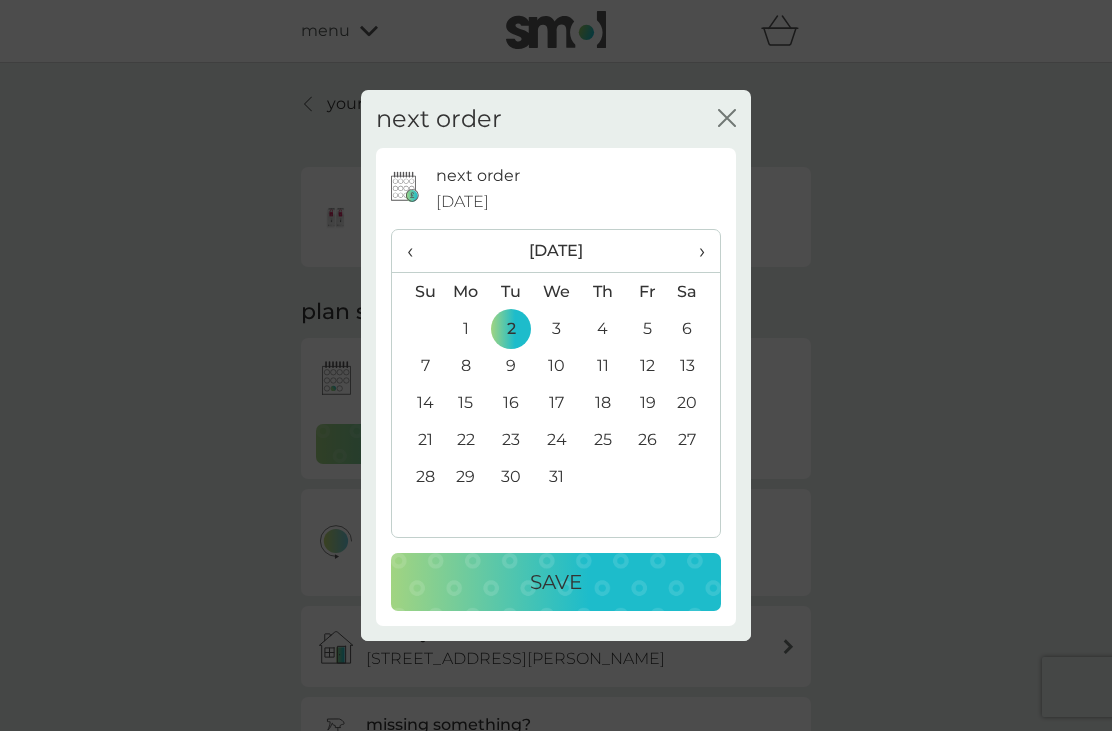 click on "Save" at bounding box center [556, 582] 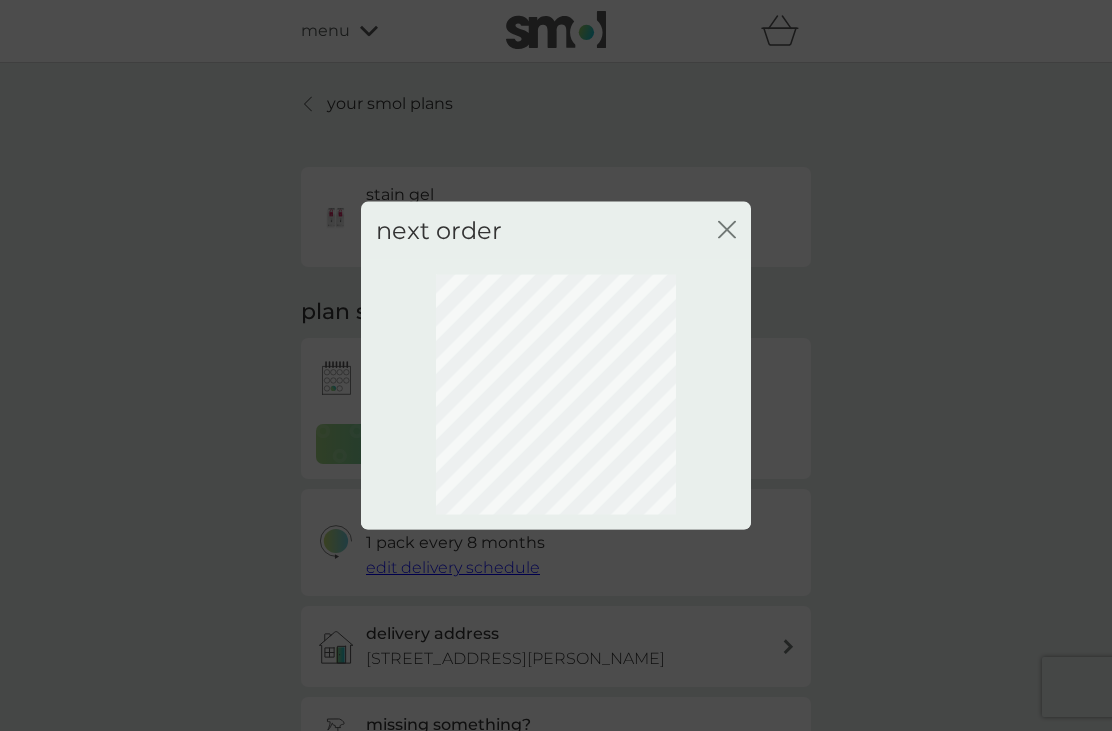 click on "close" 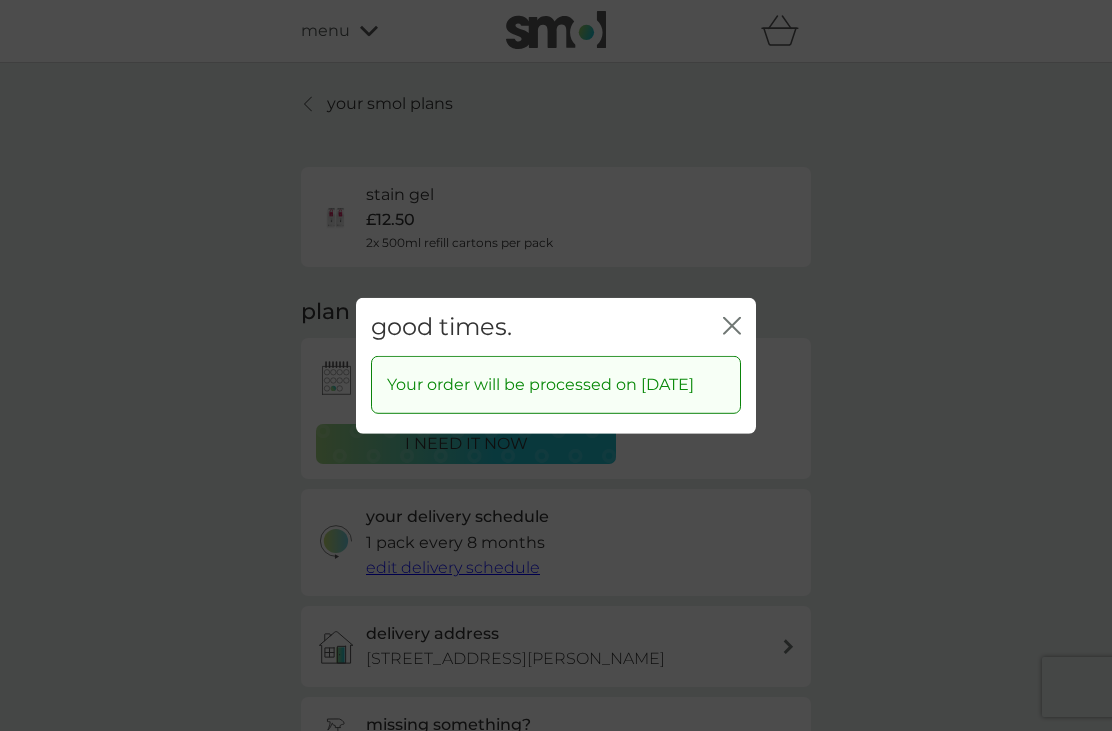 click on "close" 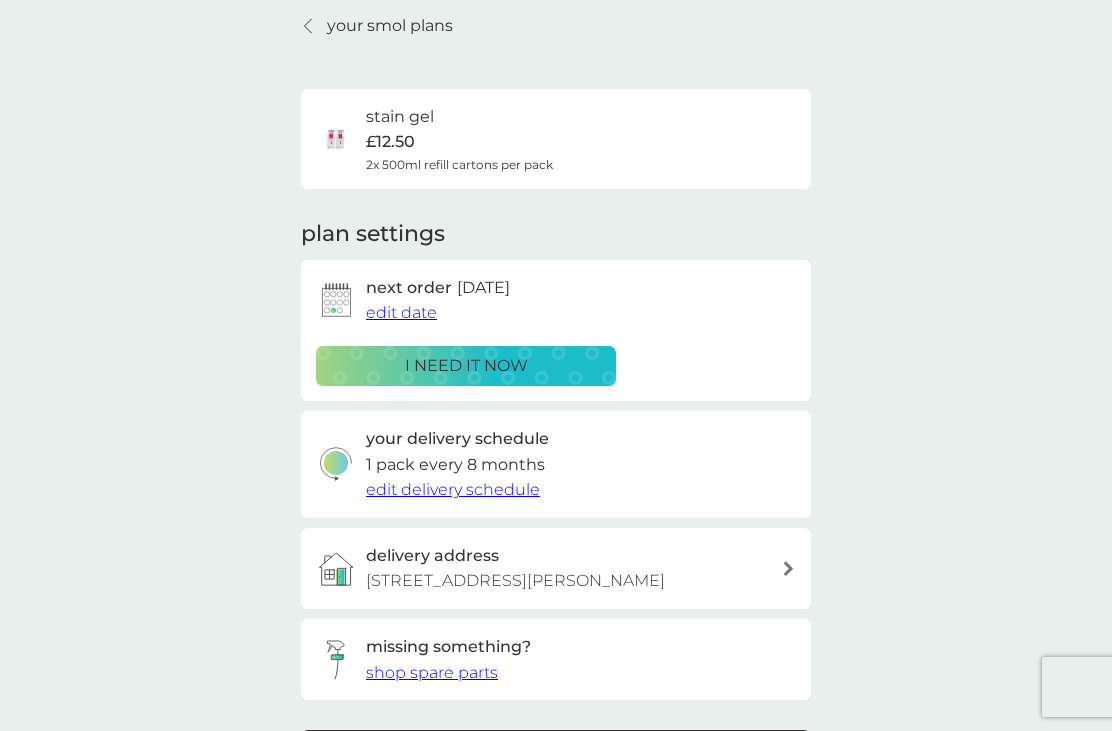 scroll, scrollTop: 78, scrollLeft: 0, axis: vertical 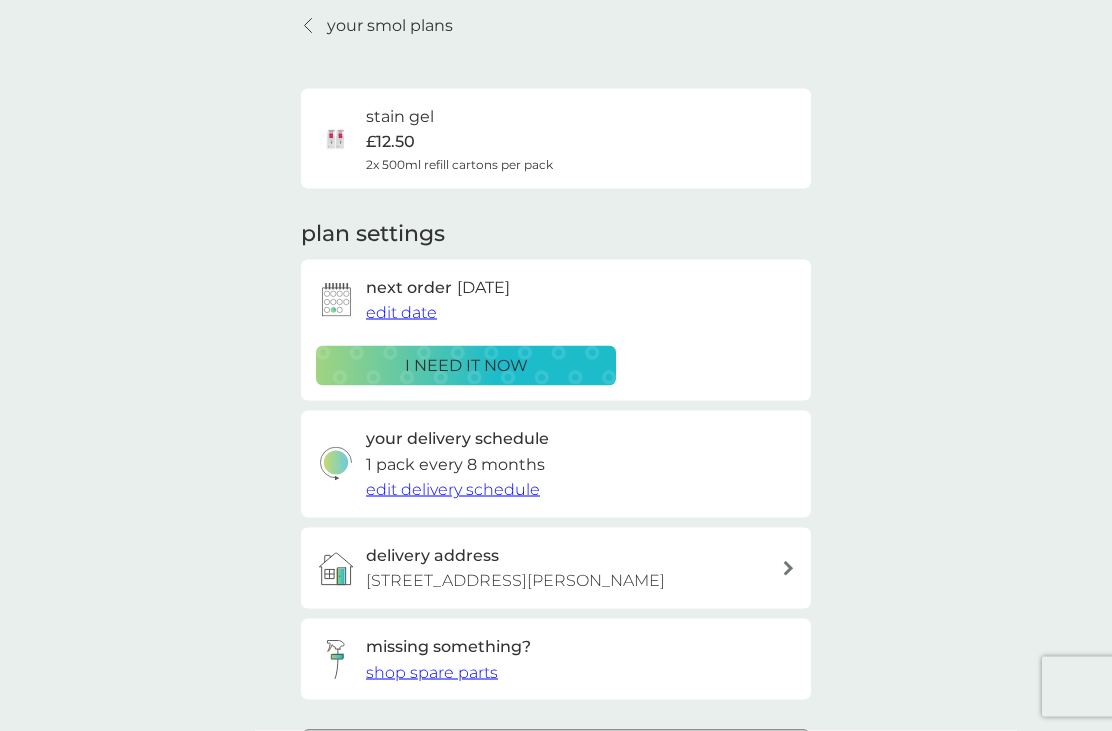 click at bounding box center (309, 26) 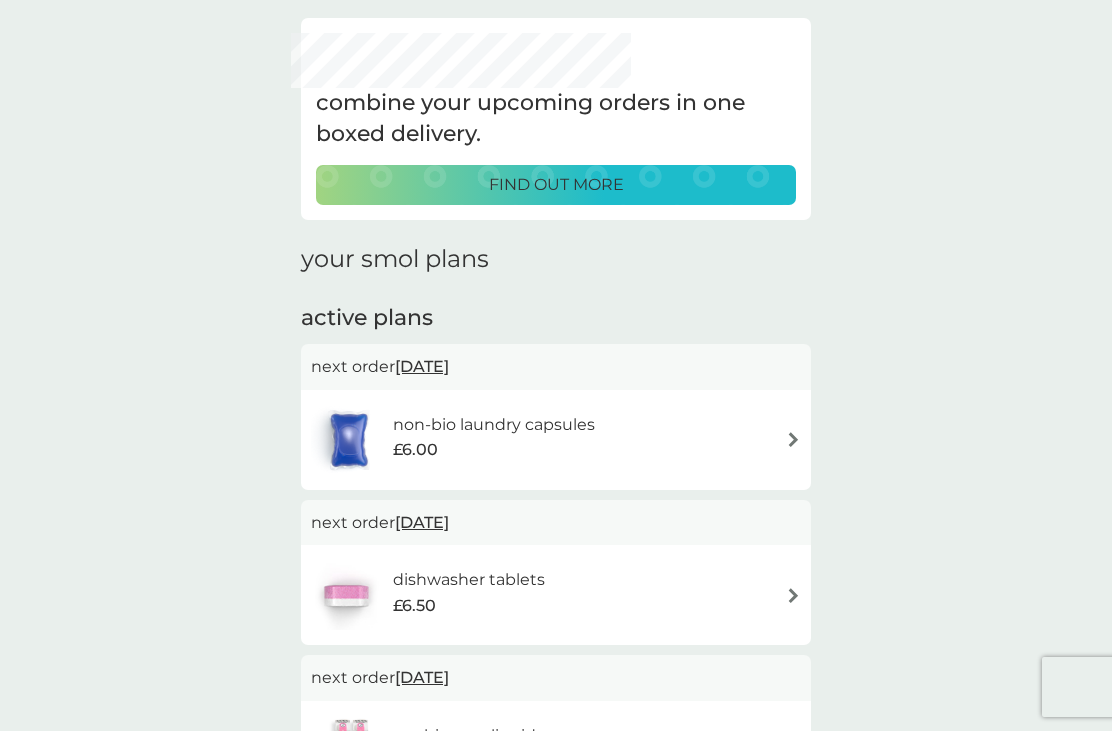 scroll, scrollTop: 0, scrollLeft: 0, axis: both 